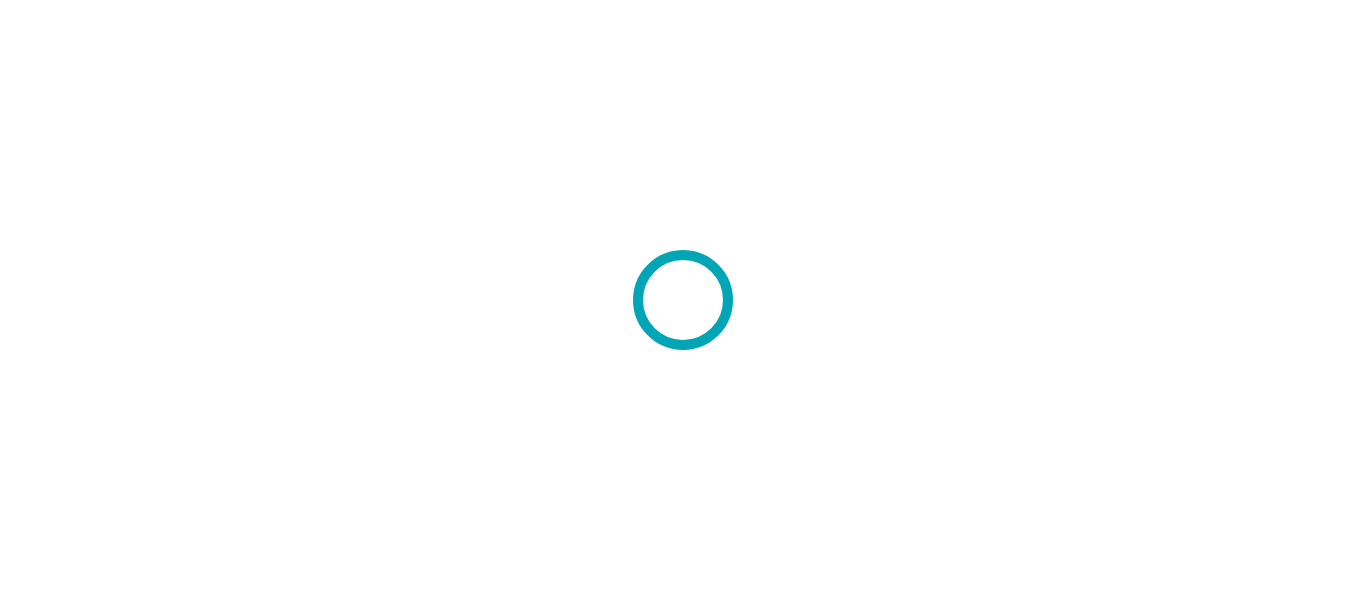 scroll, scrollTop: 0, scrollLeft: 0, axis: both 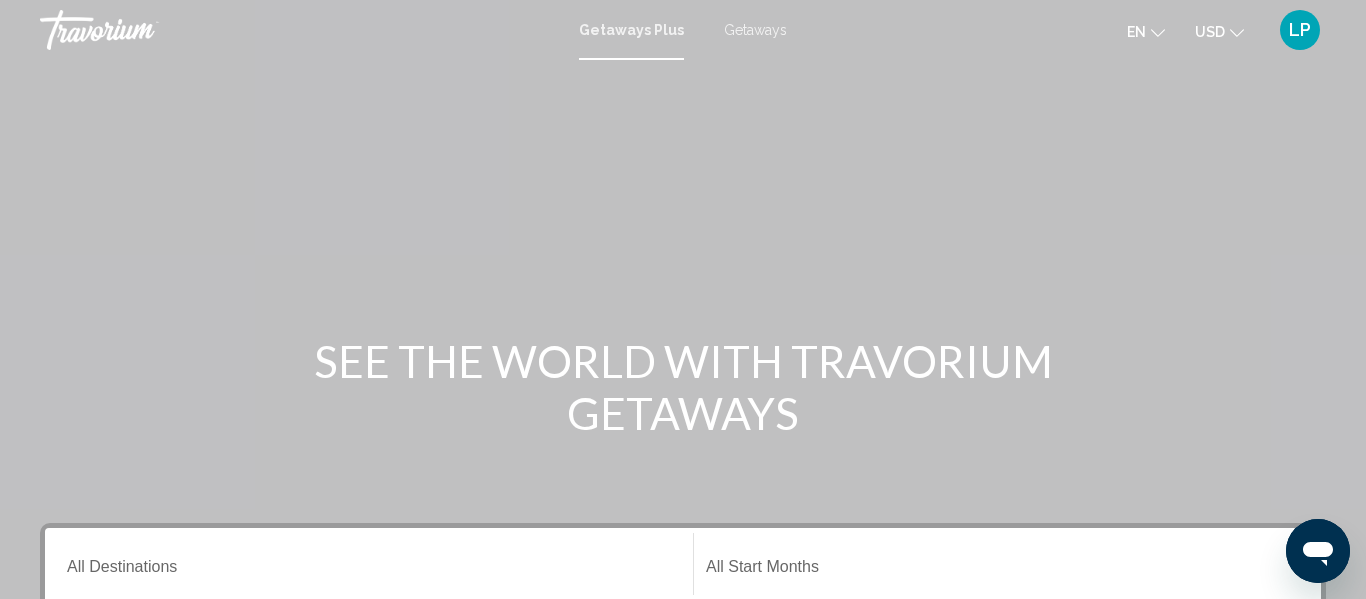 click on "Destination All Destinations" at bounding box center [369, 571] 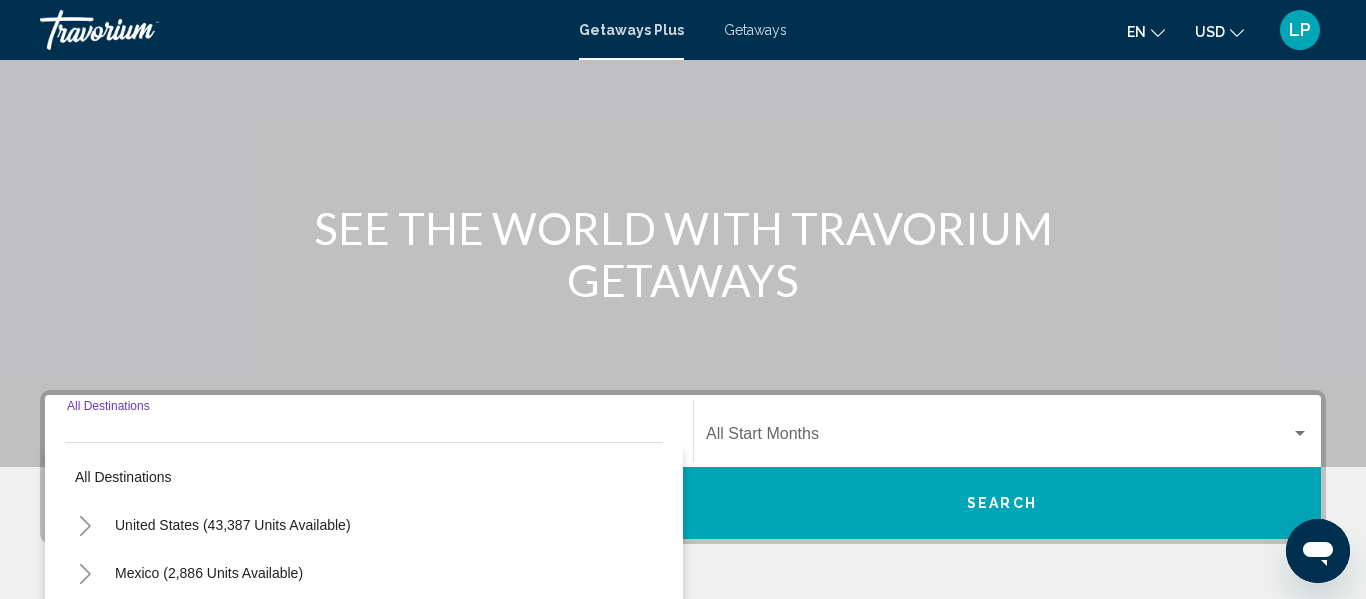 scroll, scrollTop: 458, scrollLeft: 0, axis: vertical 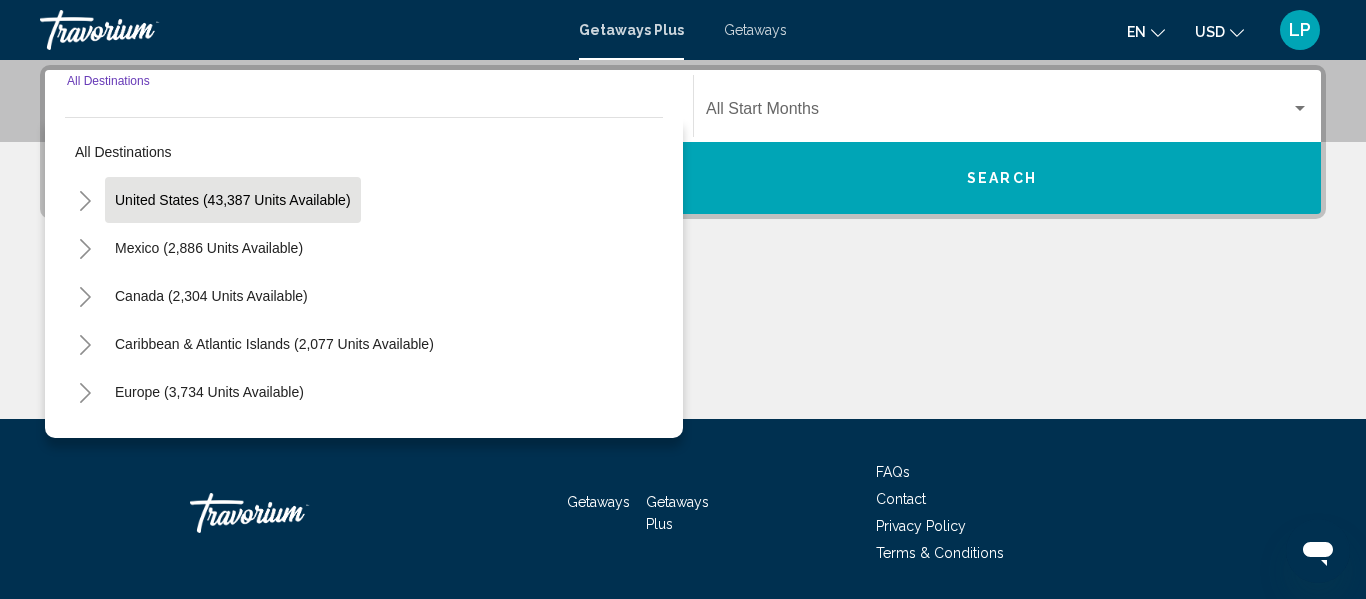 click on "United States (43,387 units available)" at bounding box center [209, 248] 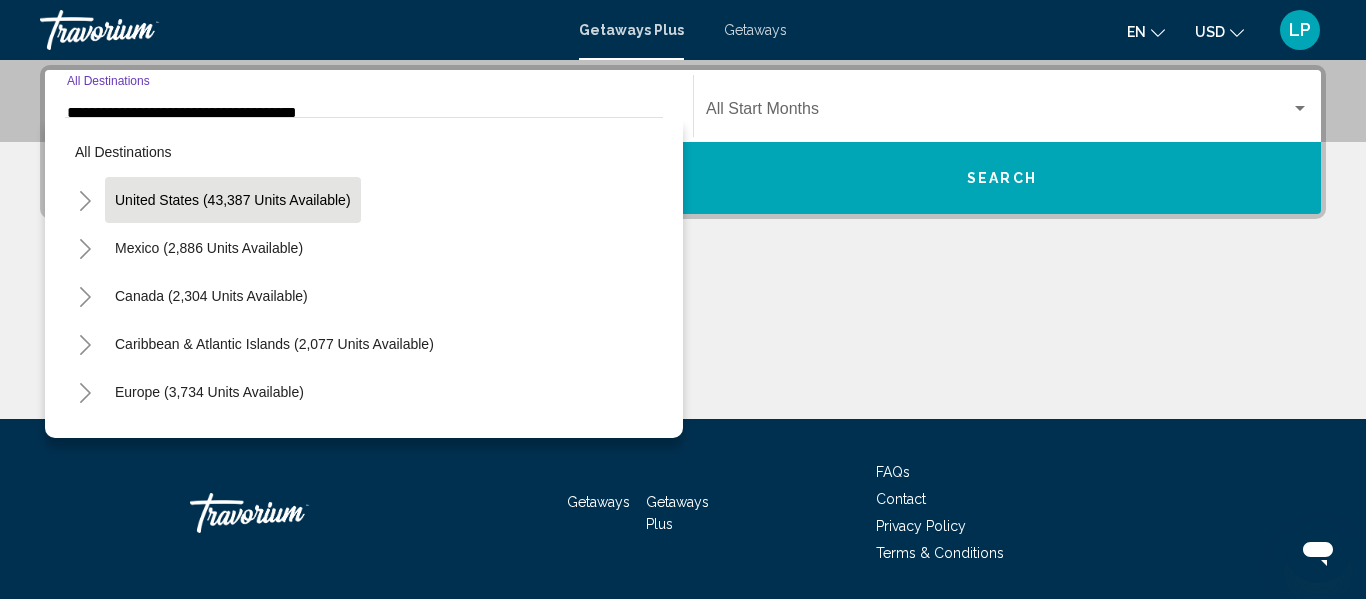 click on "**********" at bounding box center [683, 242] 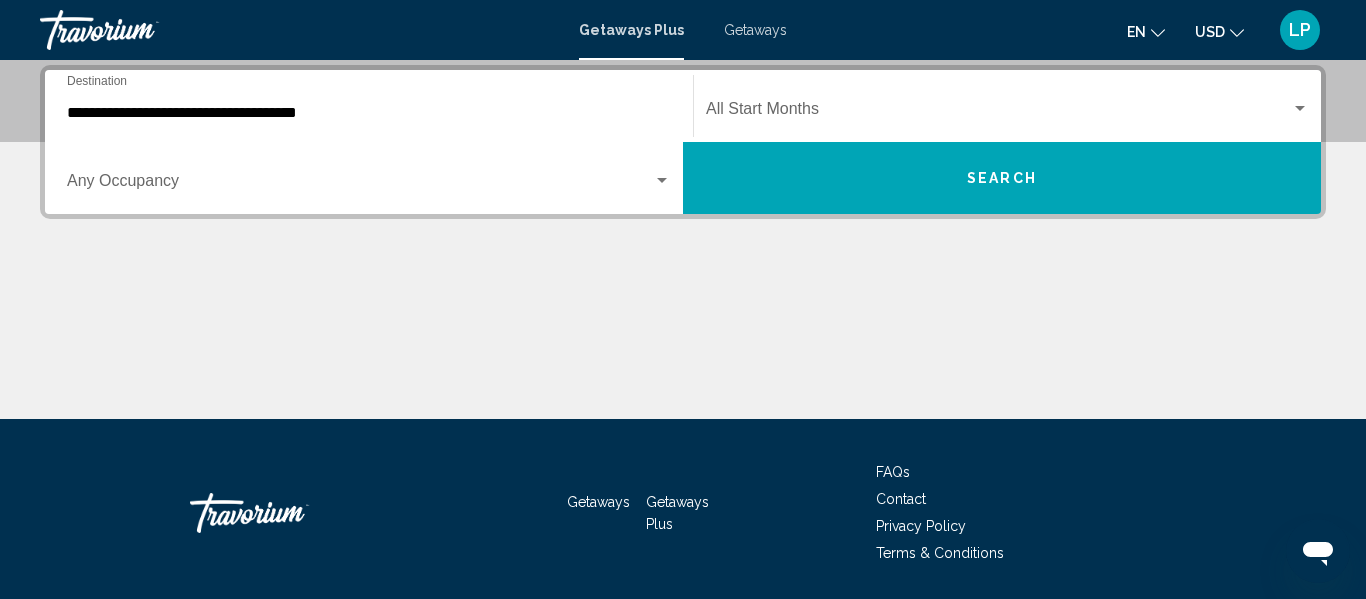 click on "Occupancy Any Occupancy" at bounding box center [369, 178] 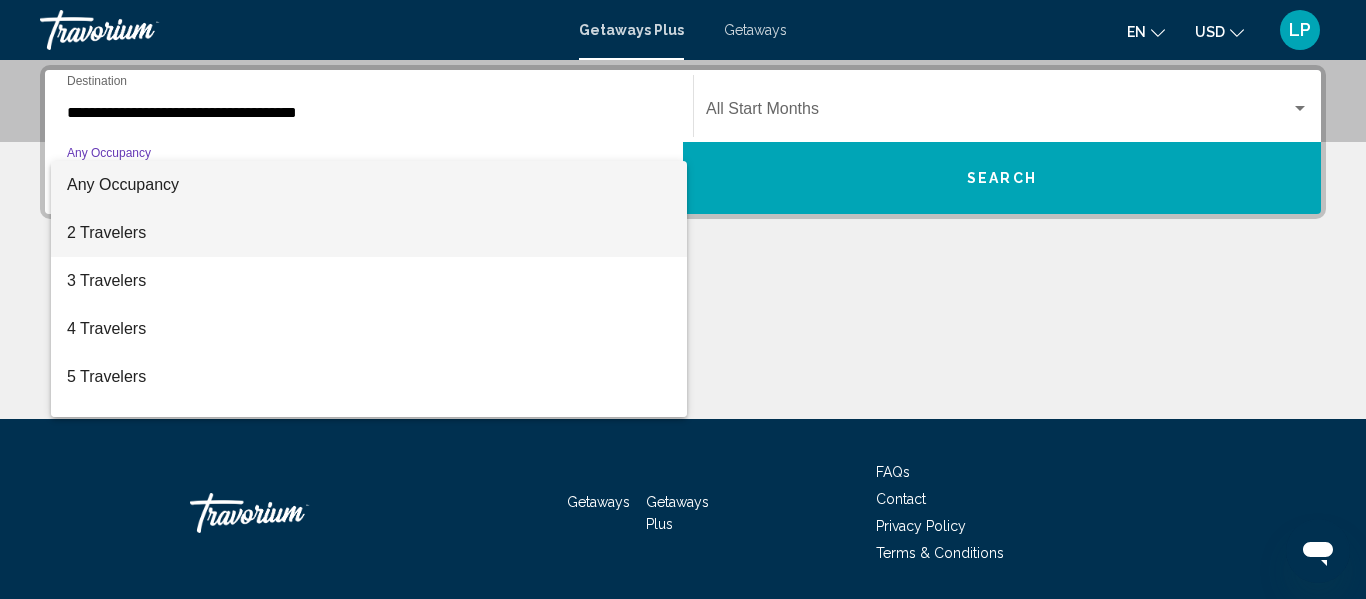 click on "2 Travelers" at bounding box center (369, 233) 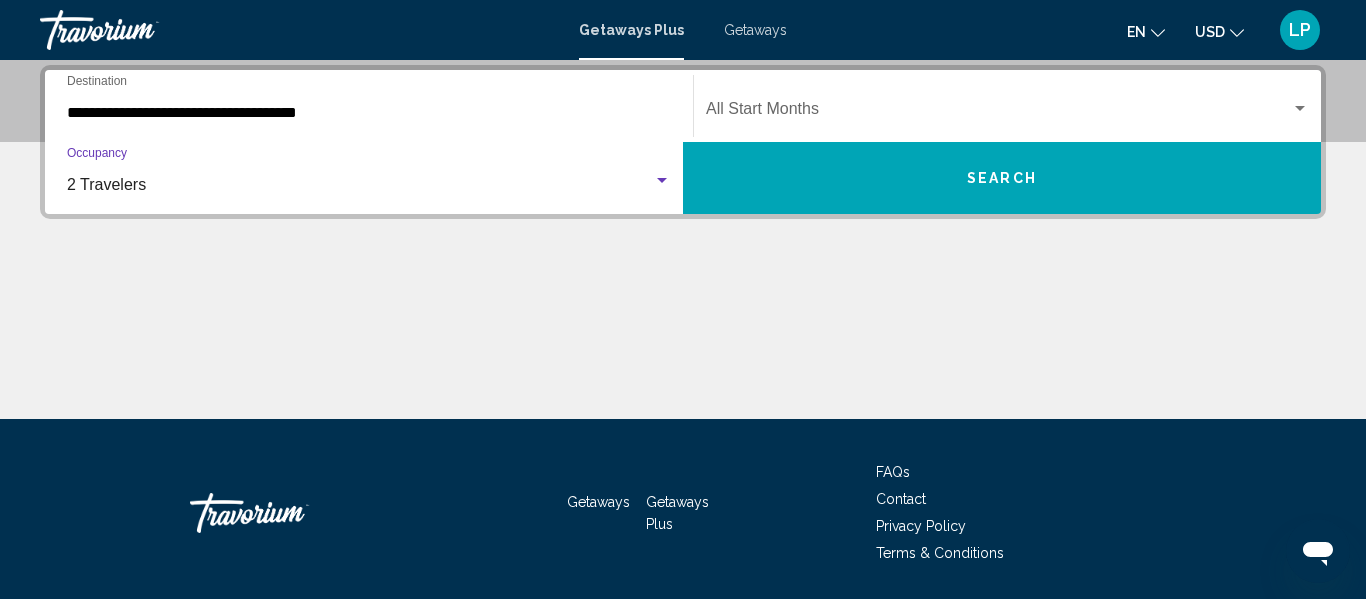 click on "Start Month All Start Months" 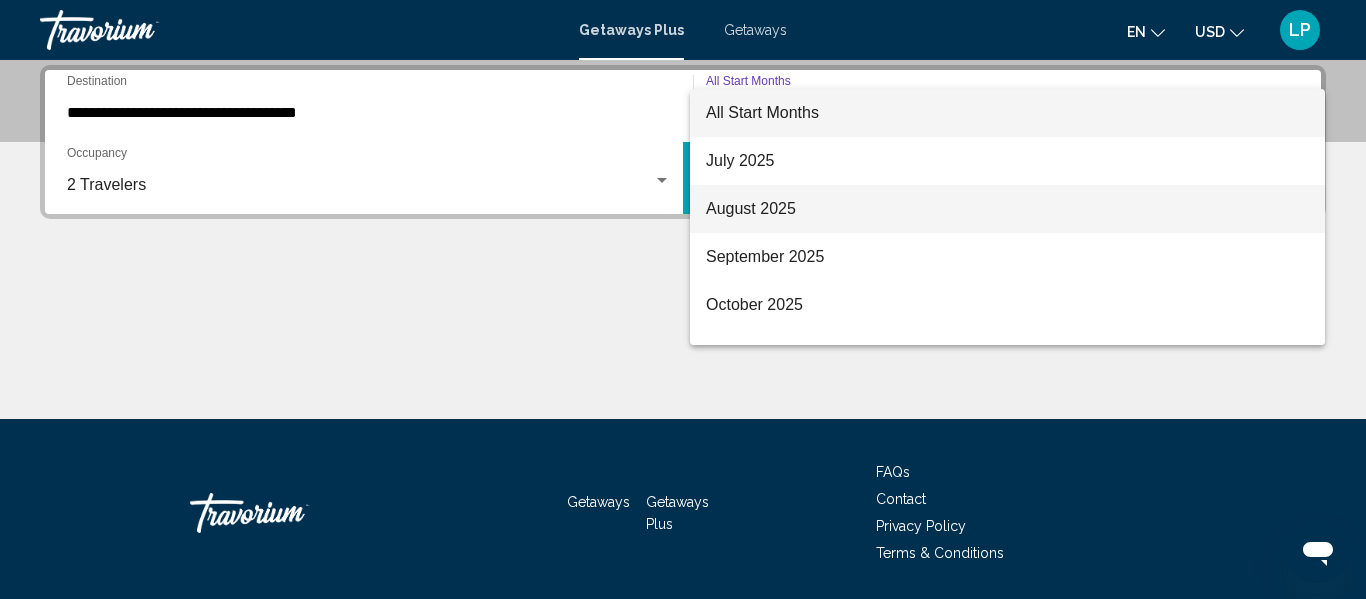 click on "August 2025" at bounding box center [1007, 209] 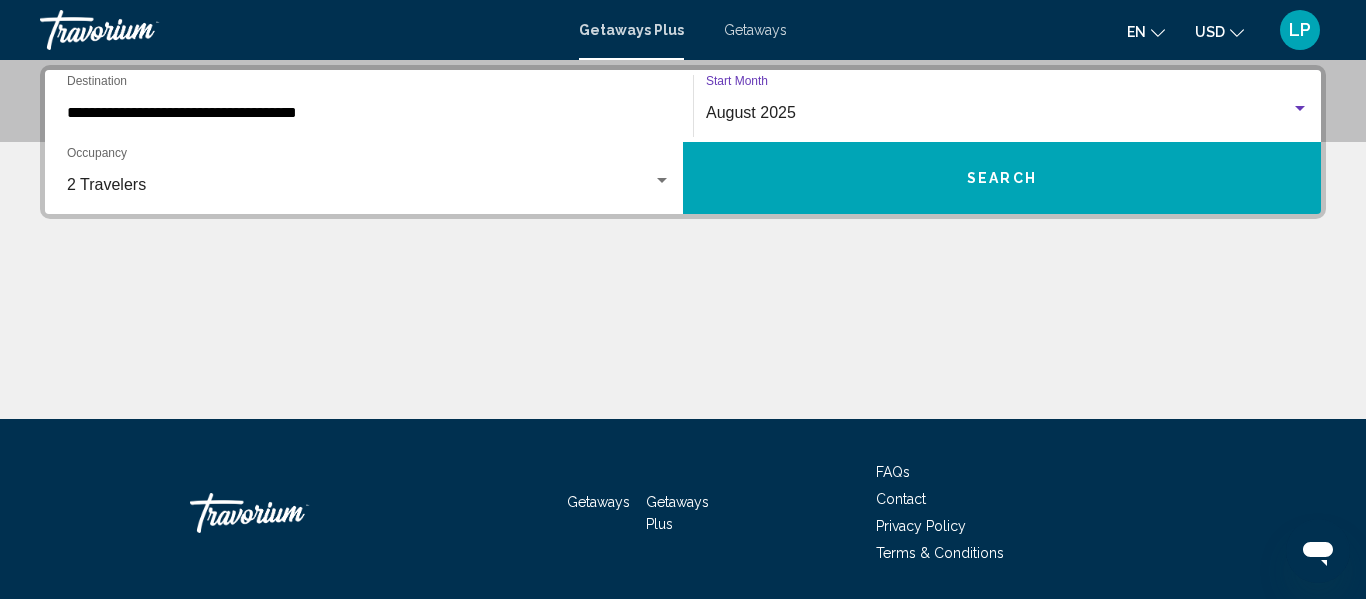 click on "Search" at bounding box center (1002, 178) 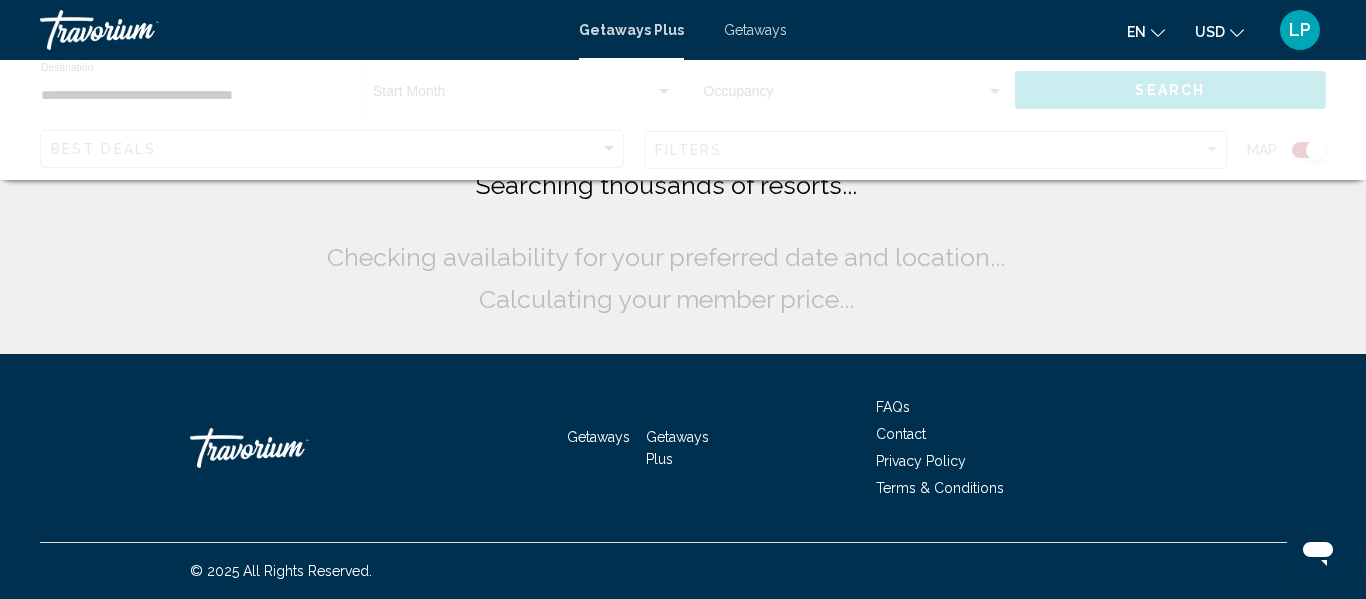 scroll, scrollTop: 0, scrollLeft: 0, axis: both 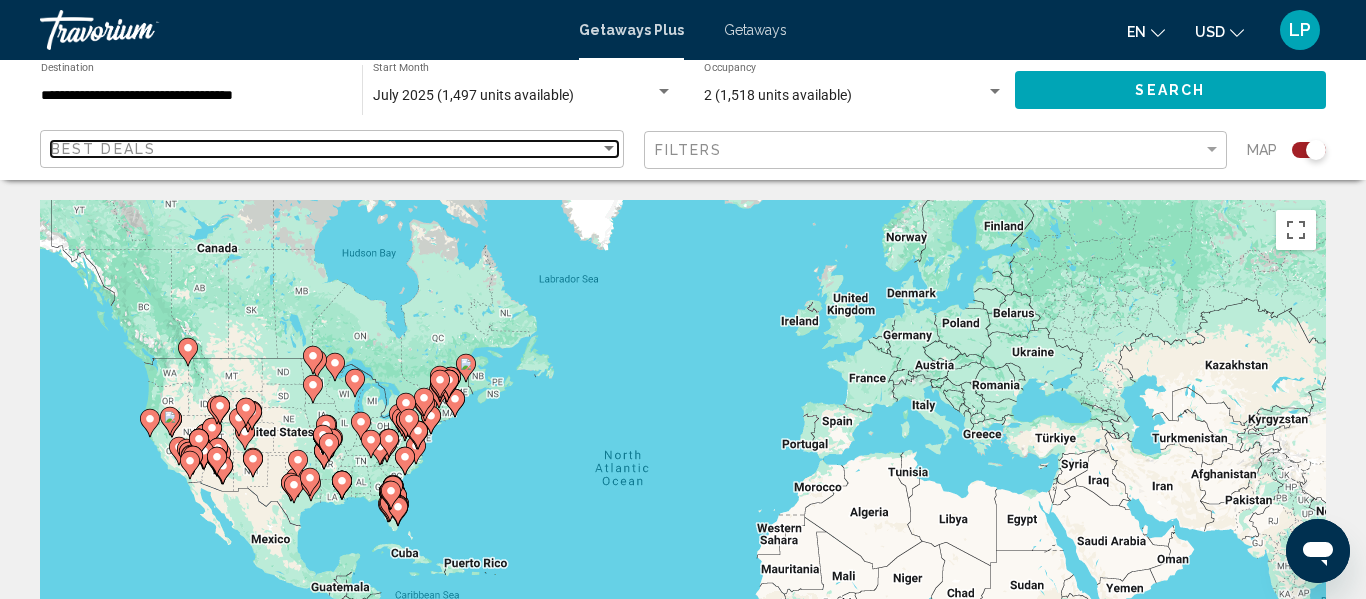 click at bounding box center [609, 149] 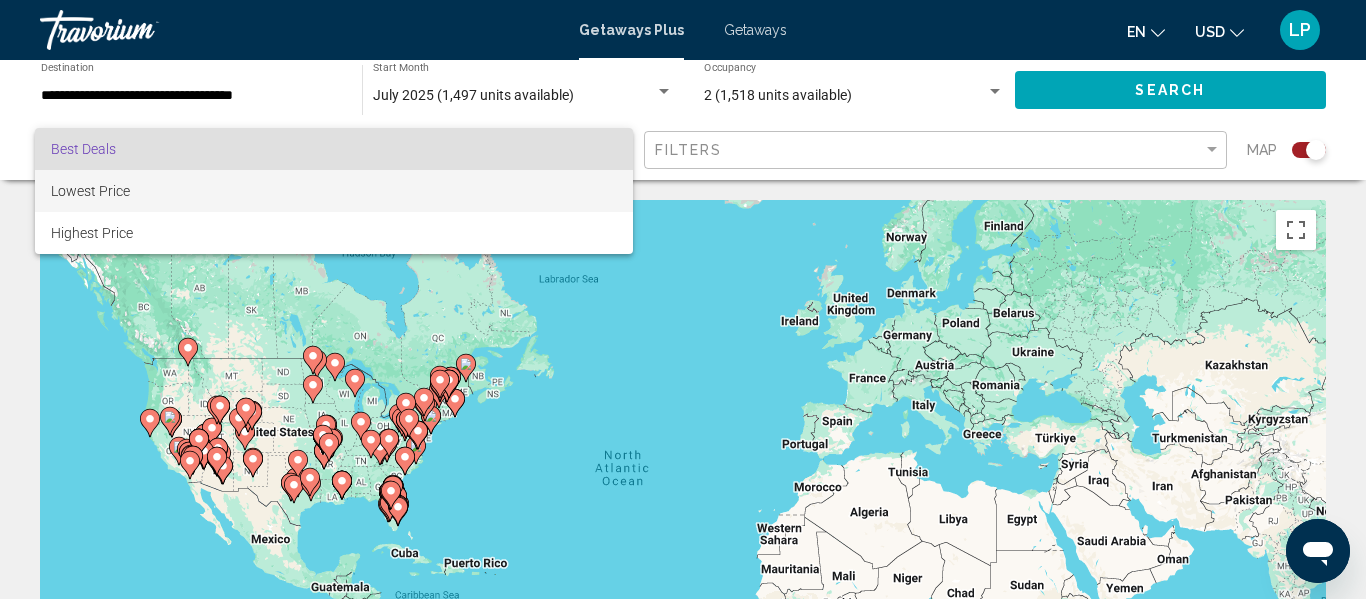 click on "Lowest Price" at bounding box center [334, 191] 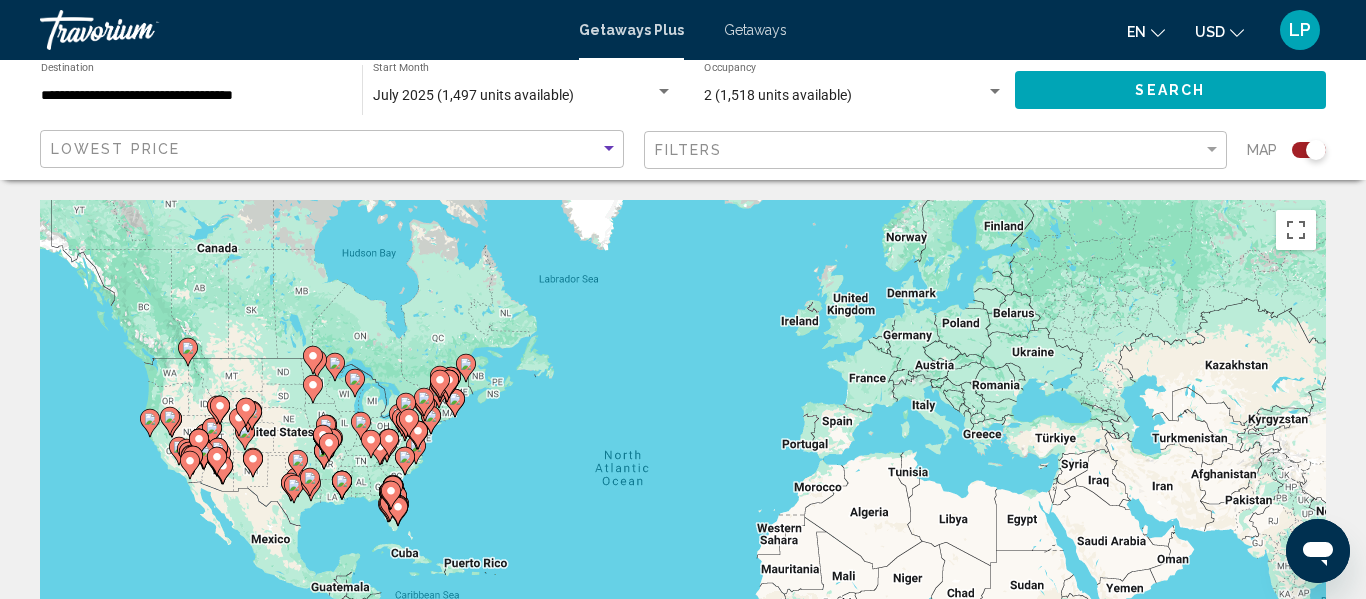 click 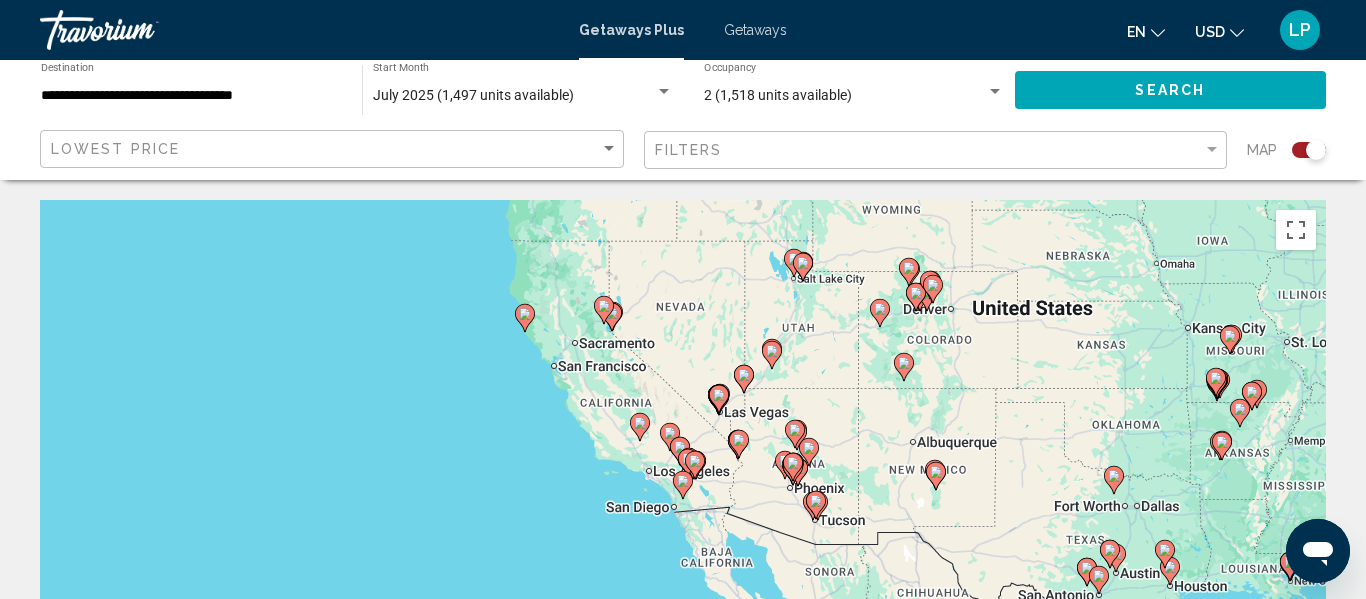 click 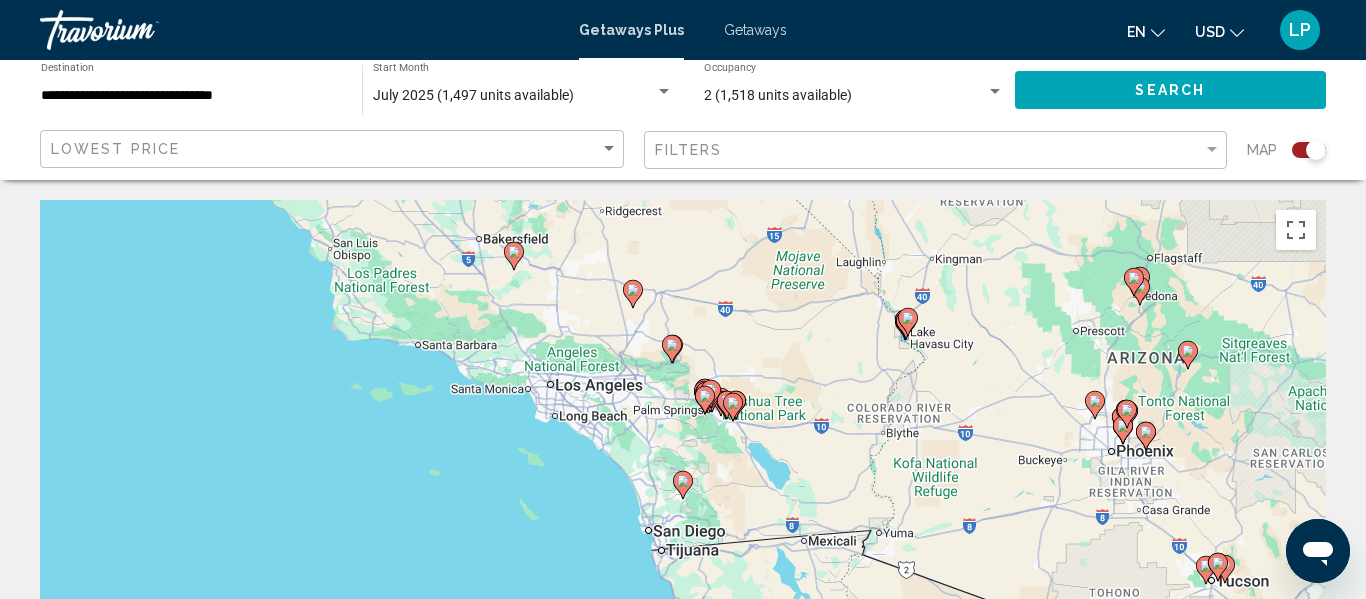 click 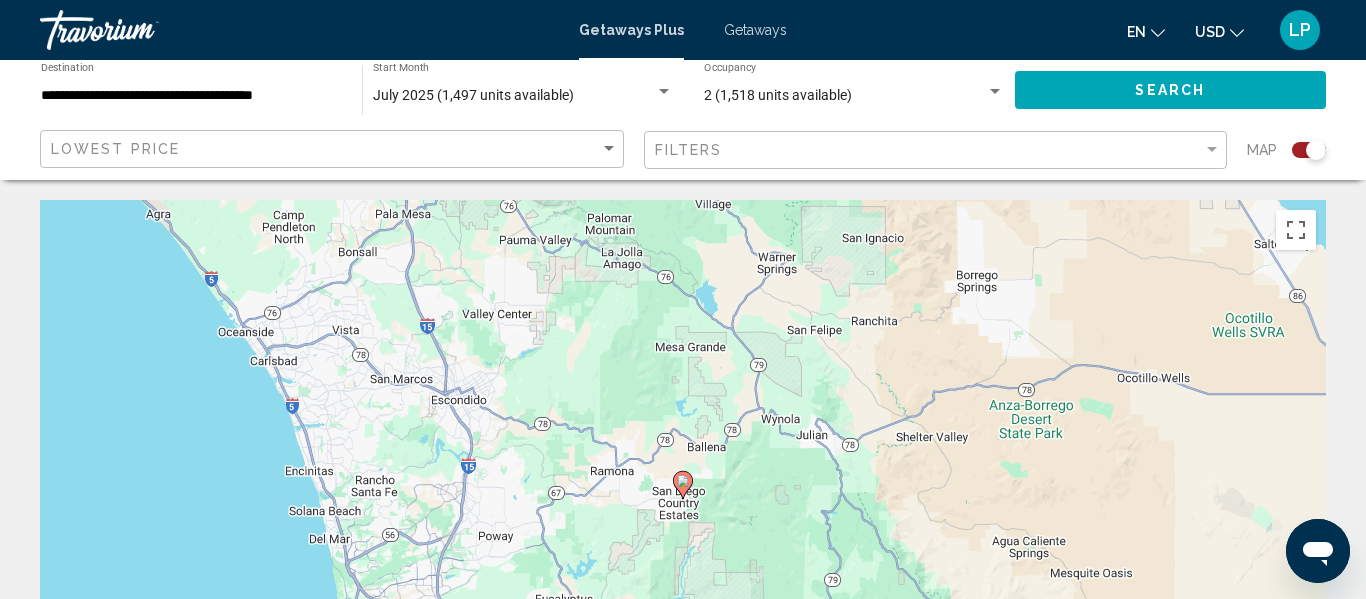 click 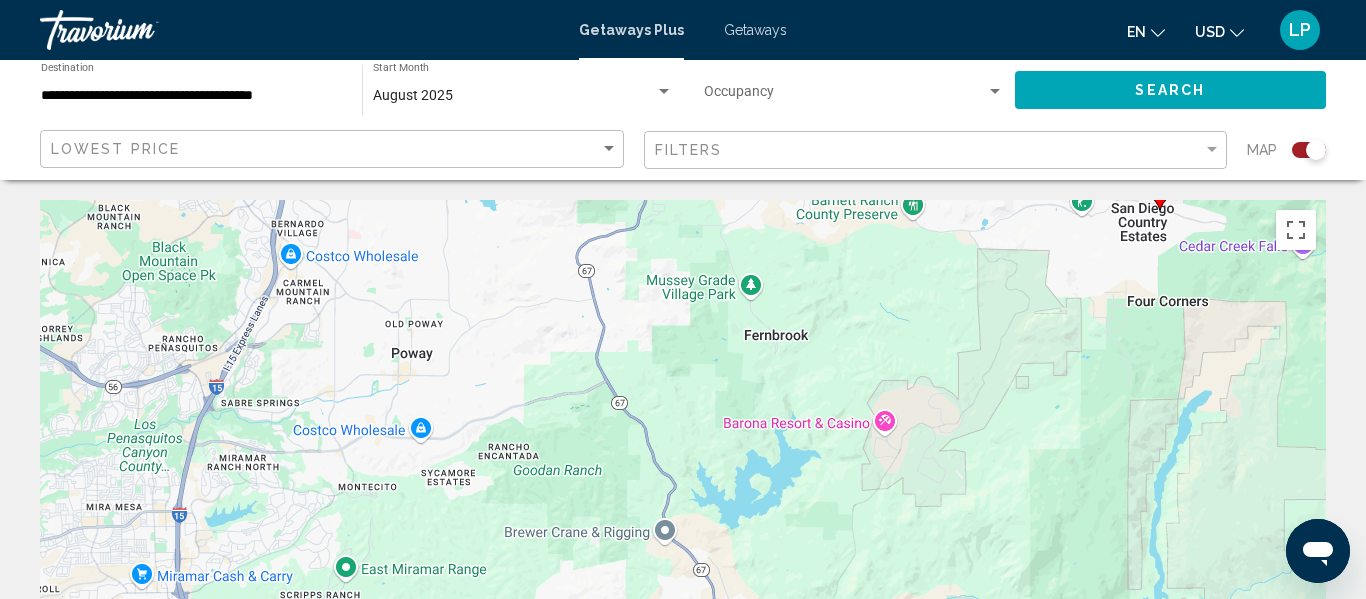 drag, startPoint x: 882, startPoint y: 445, endPoint x: 1364, endPoint y: -118, distance: 741.14307 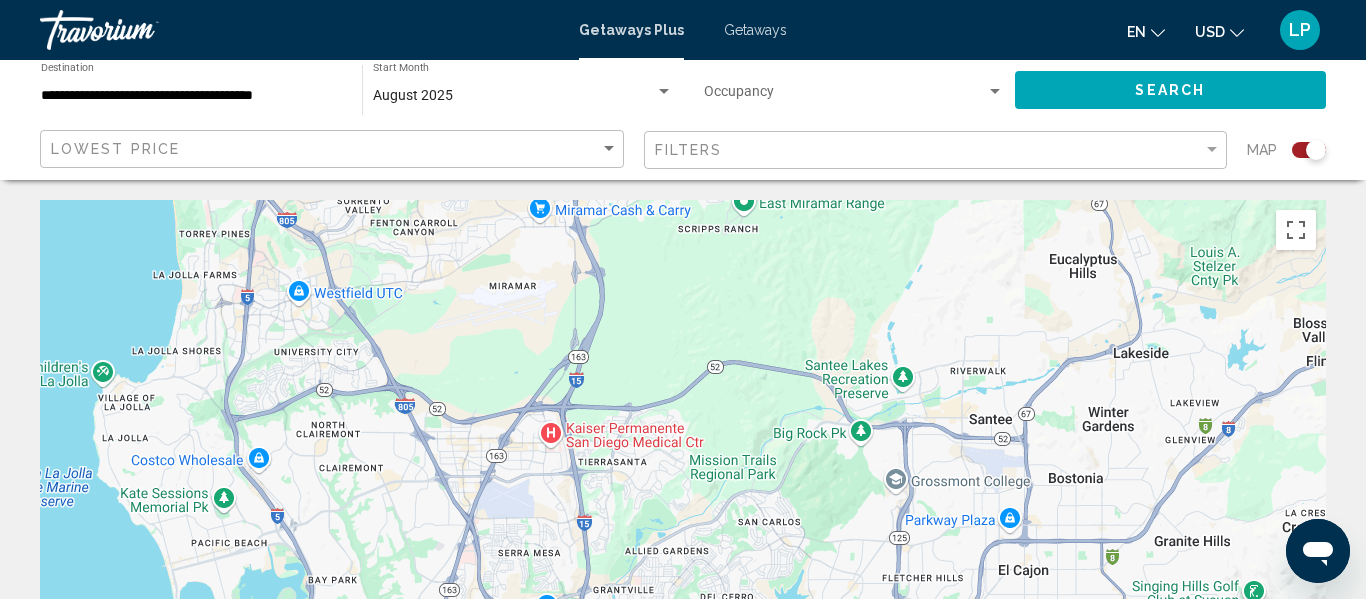 drag, startPoint x: 565, startPoint y: 523, endPoint x: 964, endPoint y: 155, distance: 542.7937 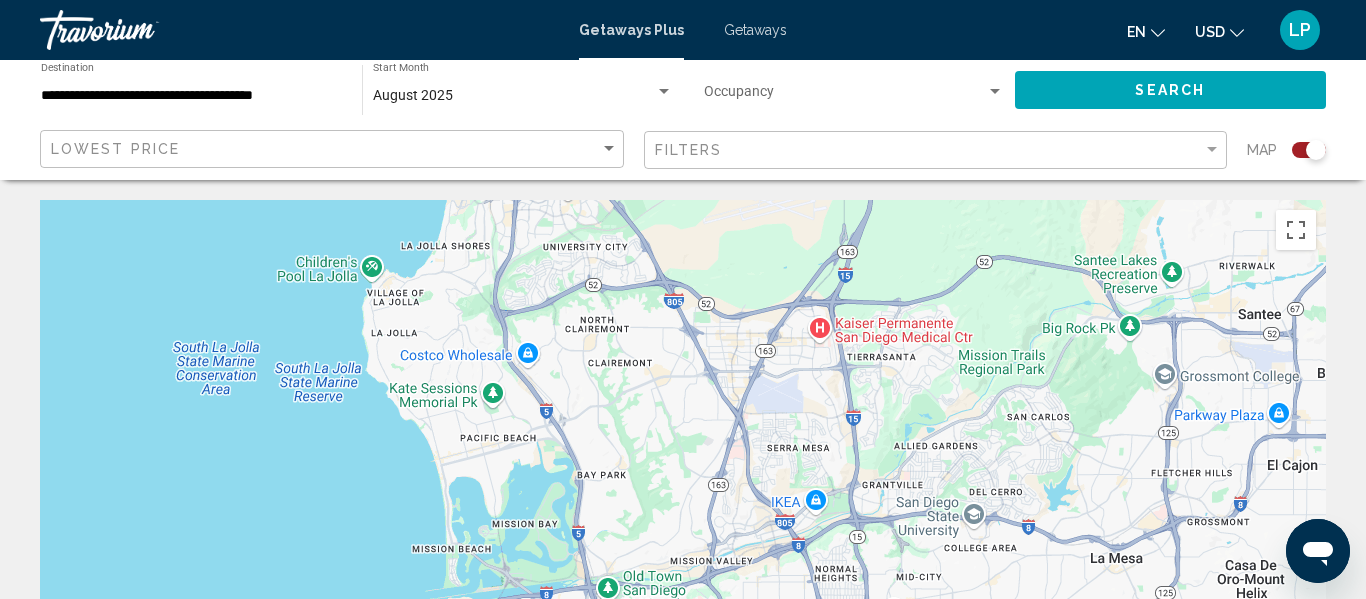 drag, startPoint x: 375, startPoint y: 552, endPoint x: 652, endPoint y: 444, distance: 297.3096 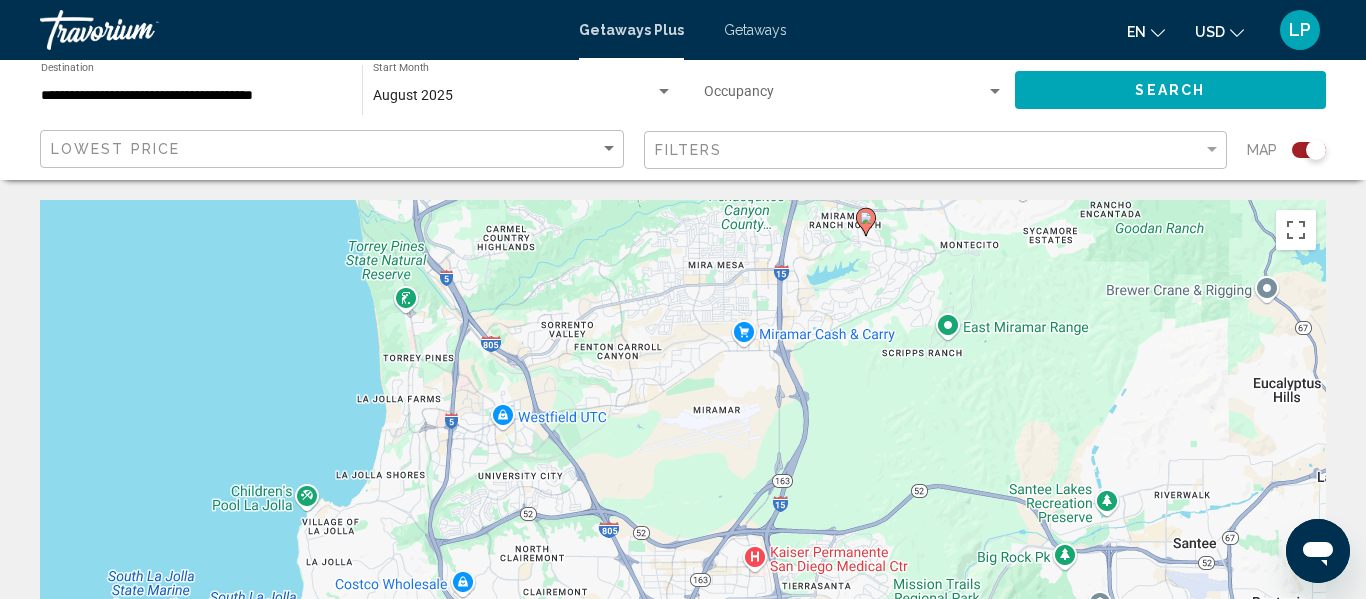 drag, startPoint x: 635, startPoint y: 272, endPoint x: 570, endPoint y: 529, distance: 265.09244 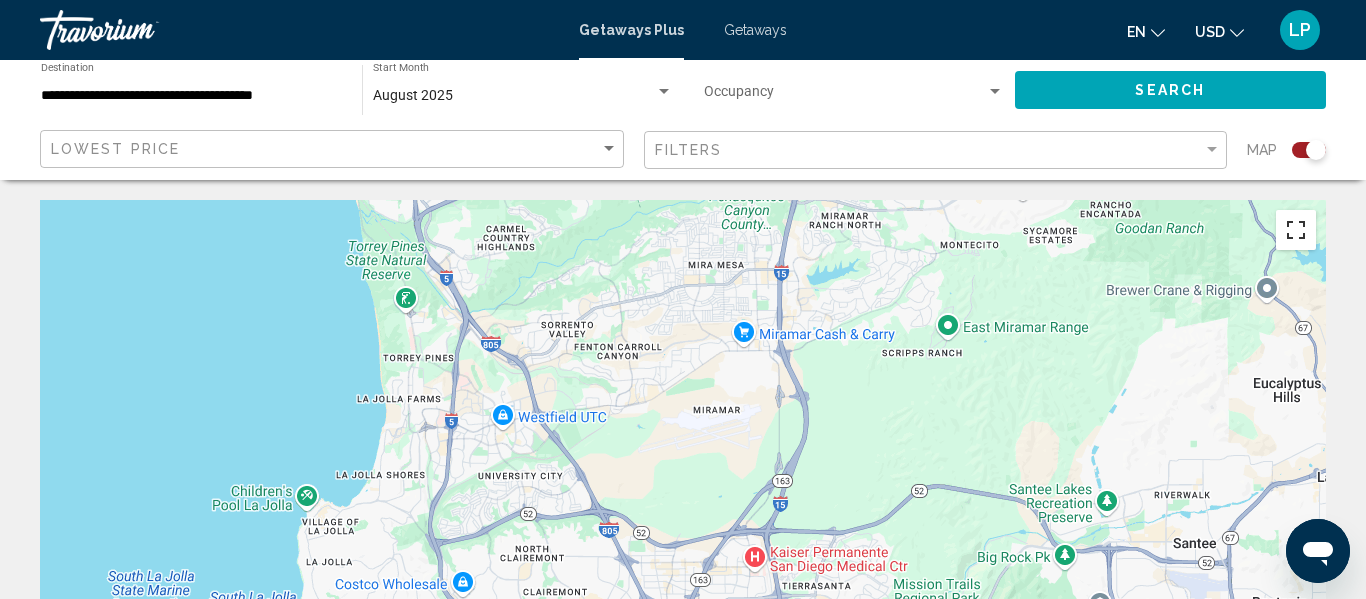 click at bounding box center [1296, 230] 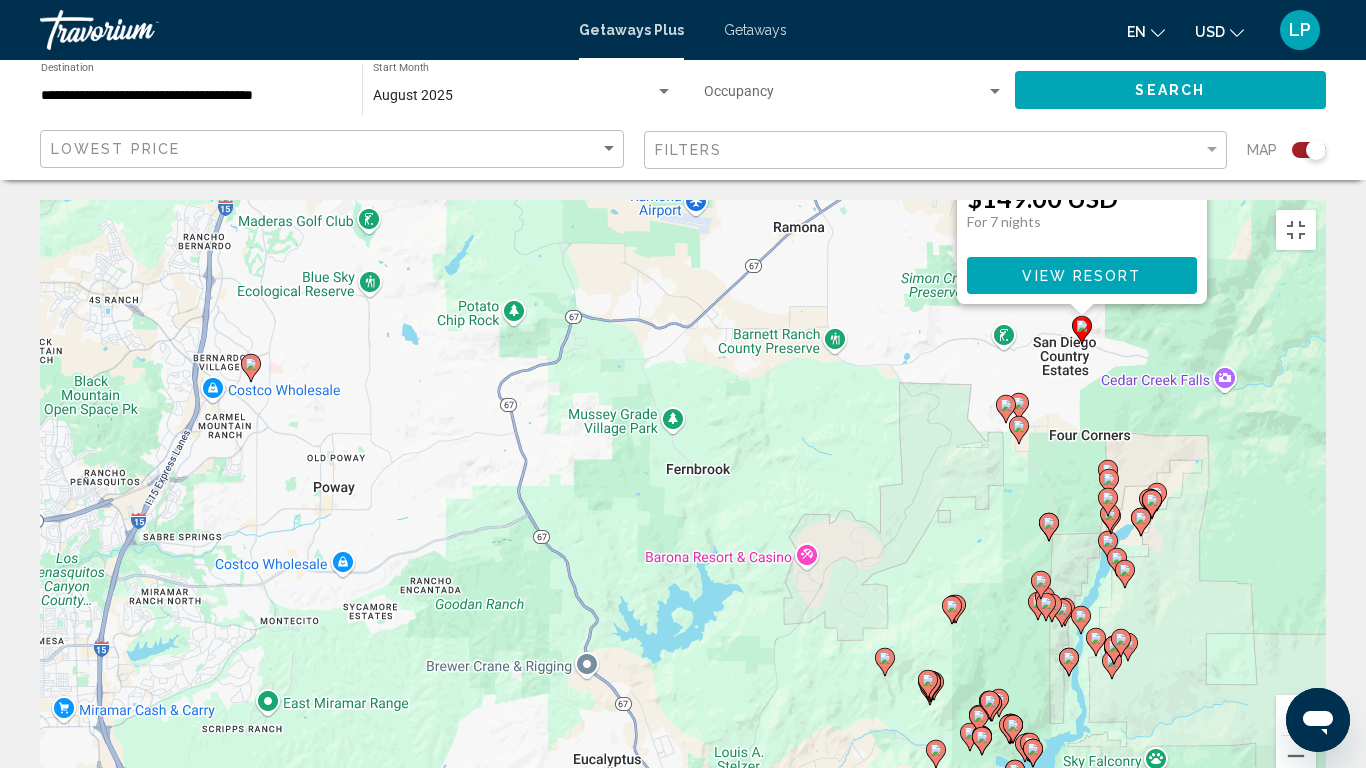 drag, startPoint x: 986, startPoint y: 385, endPoint x: 275, endPoint y: 767, distance: 807.1214 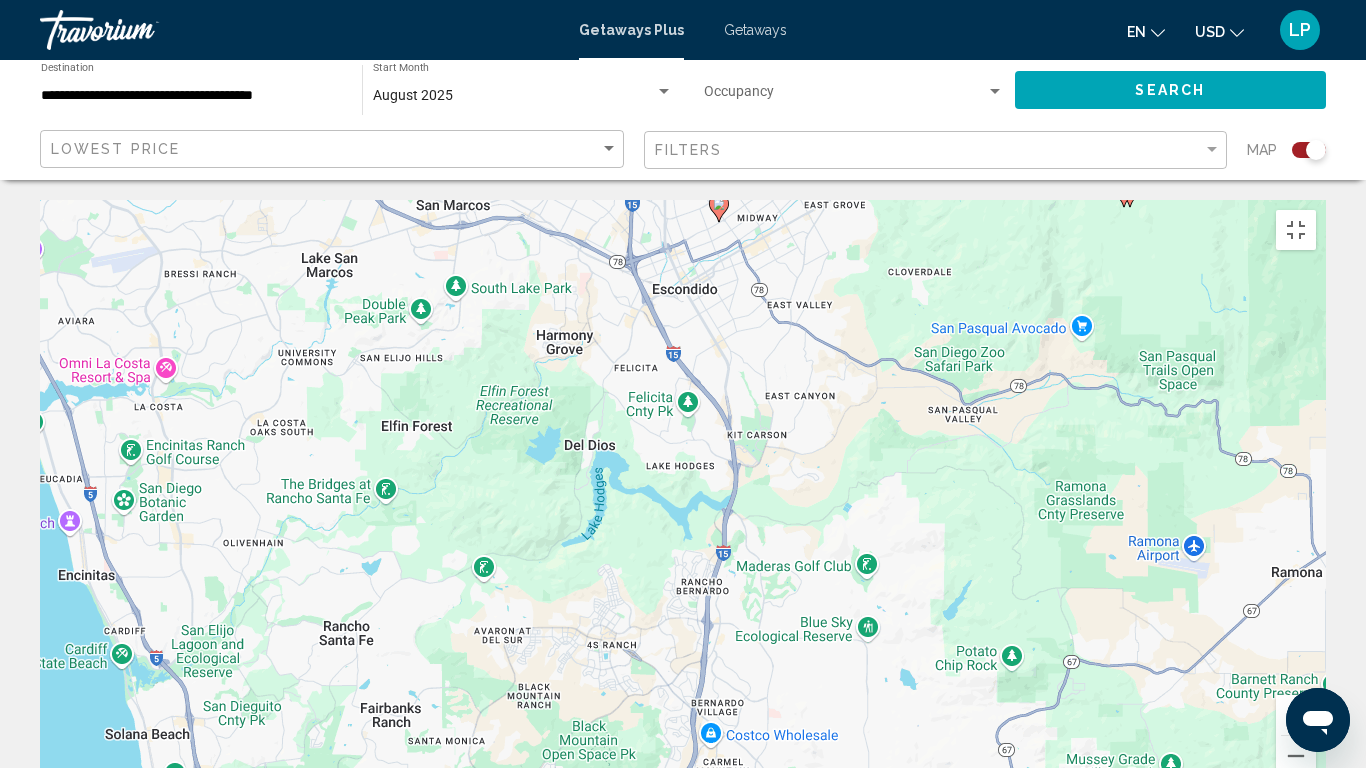 drag, startPoint x: 870, startPoint y: 286, endPoint x: 1365, endPoint y: 634, distance: 605.08594 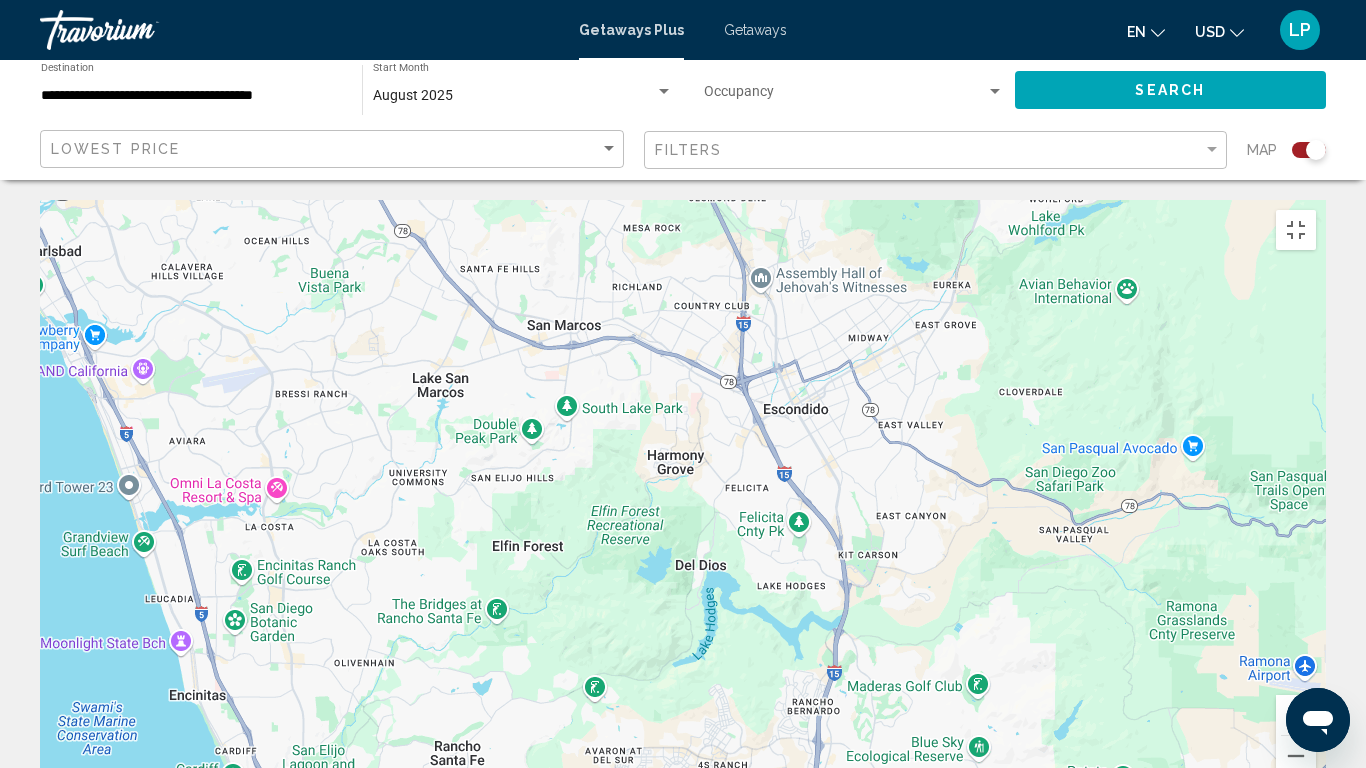 drag, startPoint x: 270, startPoint y: 244, endPoint x: 405, endPoint y: 393, distance: 201.06218 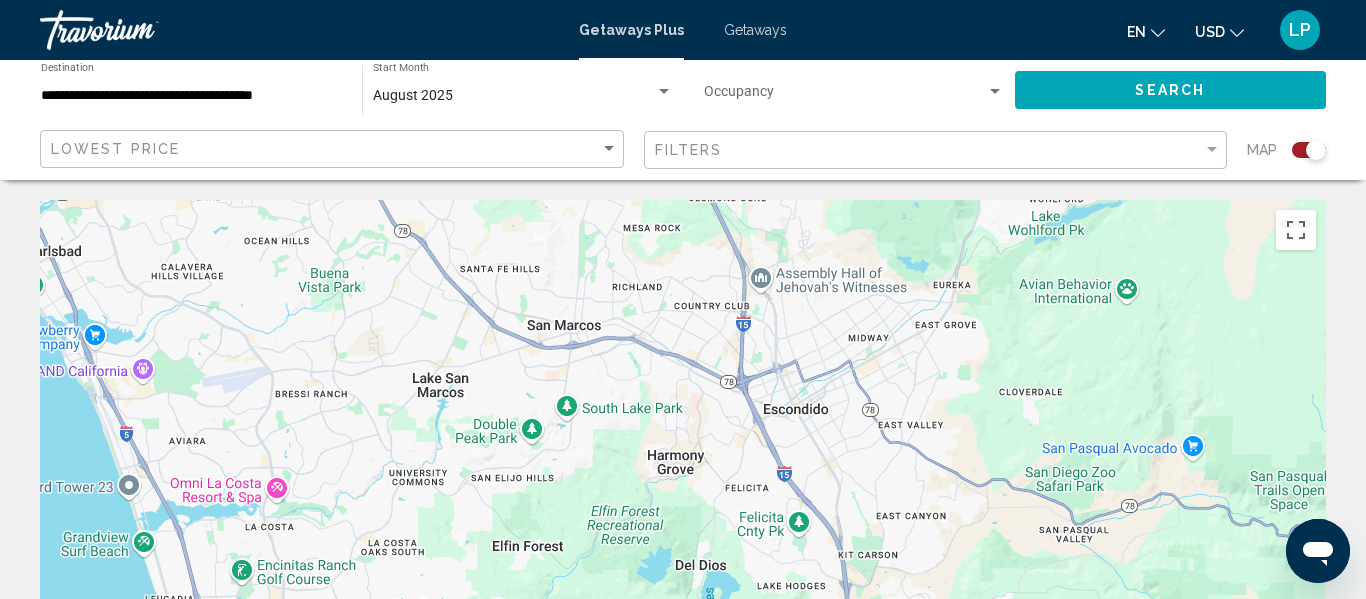 click on "Search" 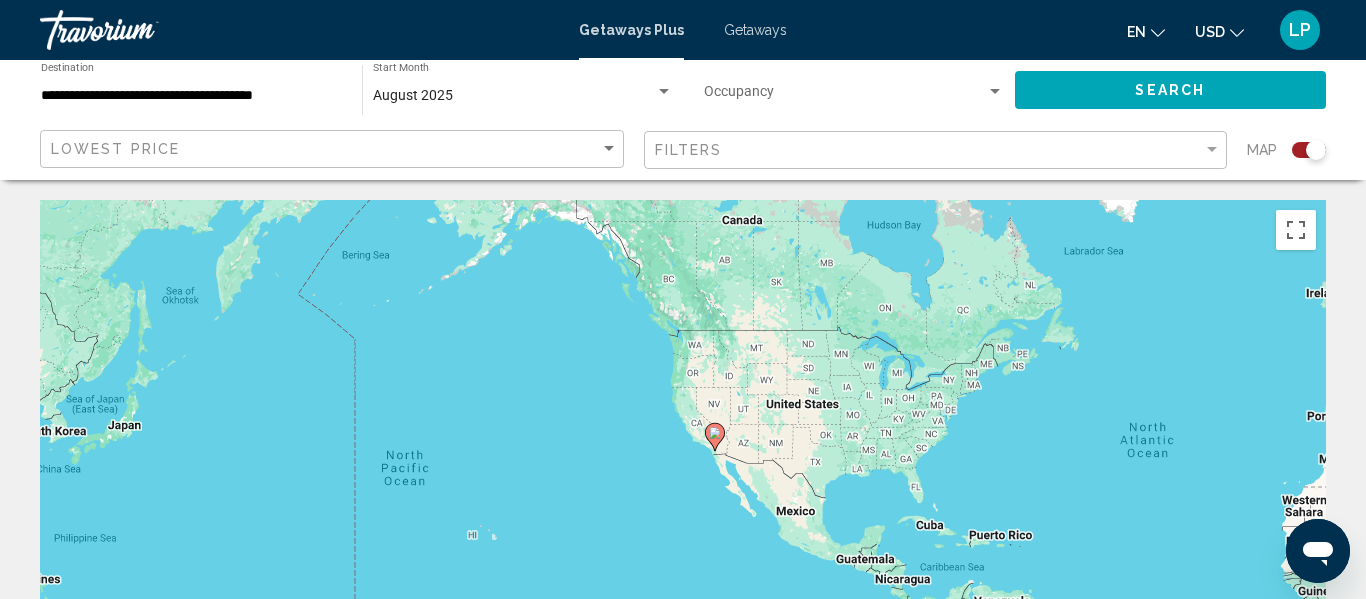 drag, startPoint x: 299, startPoint y: 443, endPoint x: 847, endPoint y: 407, distance: 549.1812 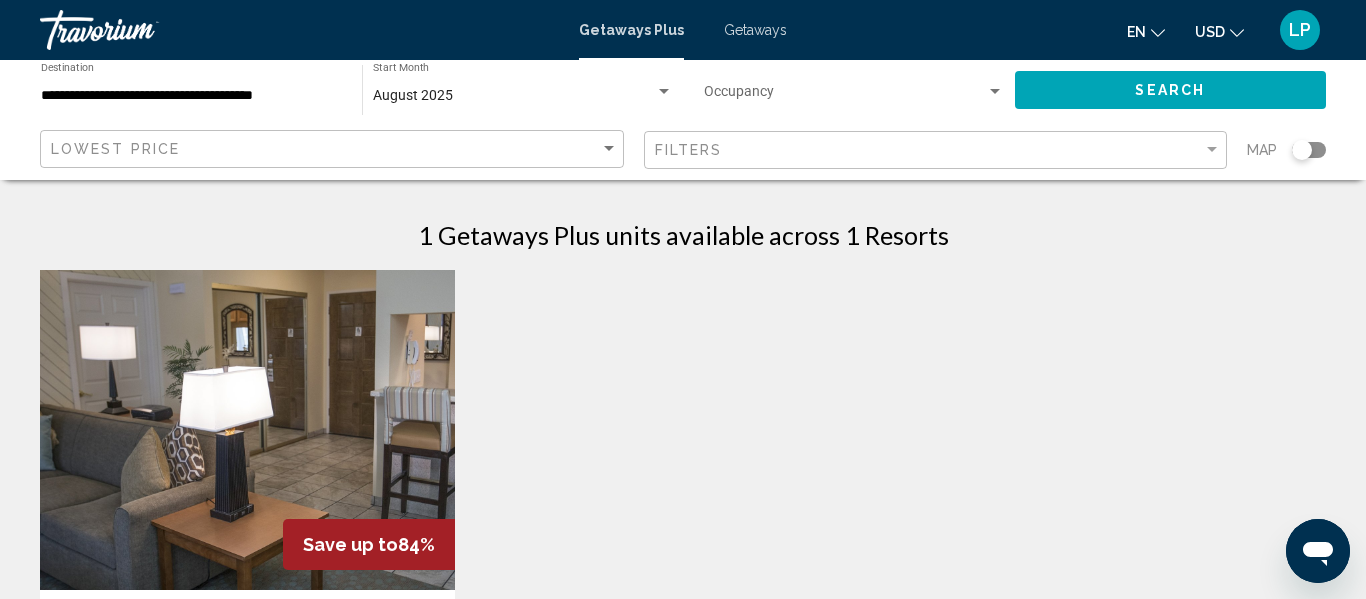 click on "Save up to  84%   [CITY] [STATE] Estates  Resort  -  This is an adults only resort
[CITY], [STATE], USA From $959.00 USD $149.00 USD For 7 nights You save  $810.00 USD   temp  4.4
Swimming Pool View Resort    ( 1 unit )  No results based on your filters." at bounding box center (683, 607) 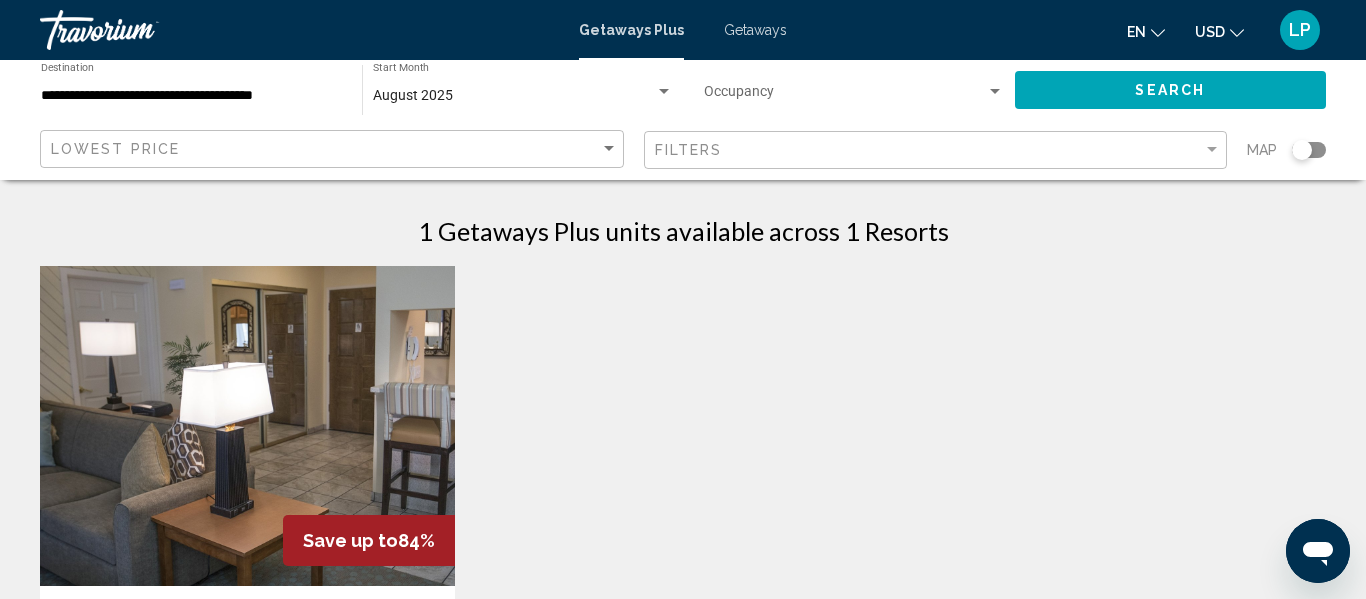 scroll, scrollTop: 0, scrollLeft: 0, axis: both 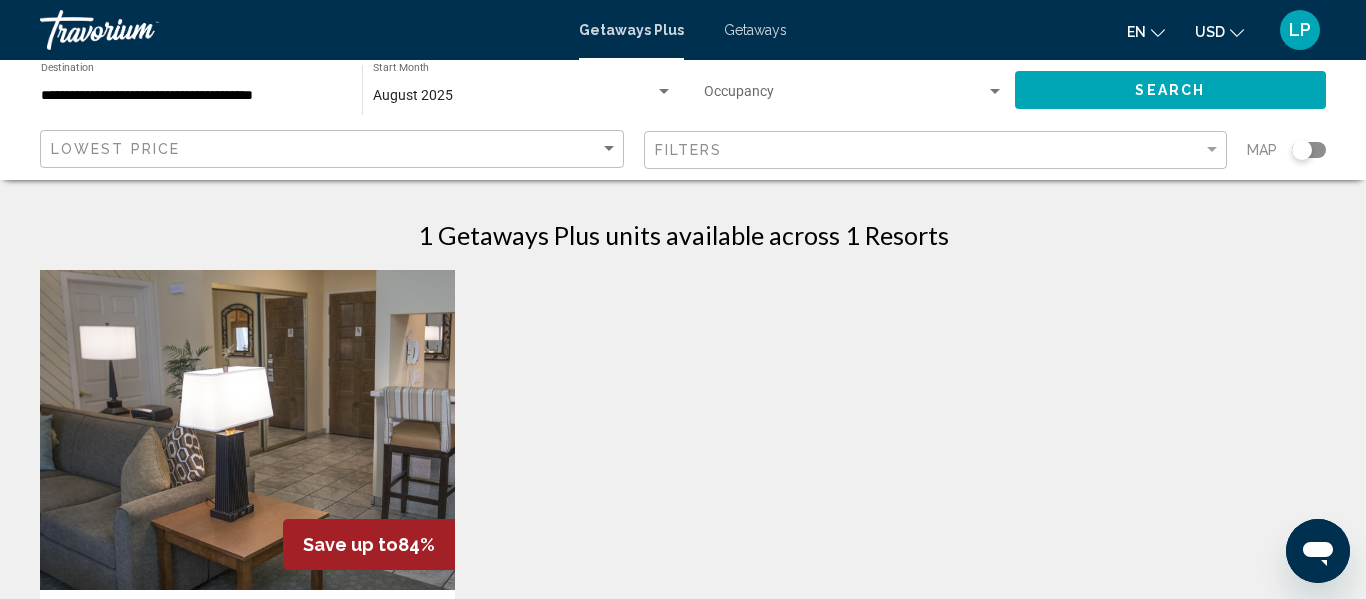 click 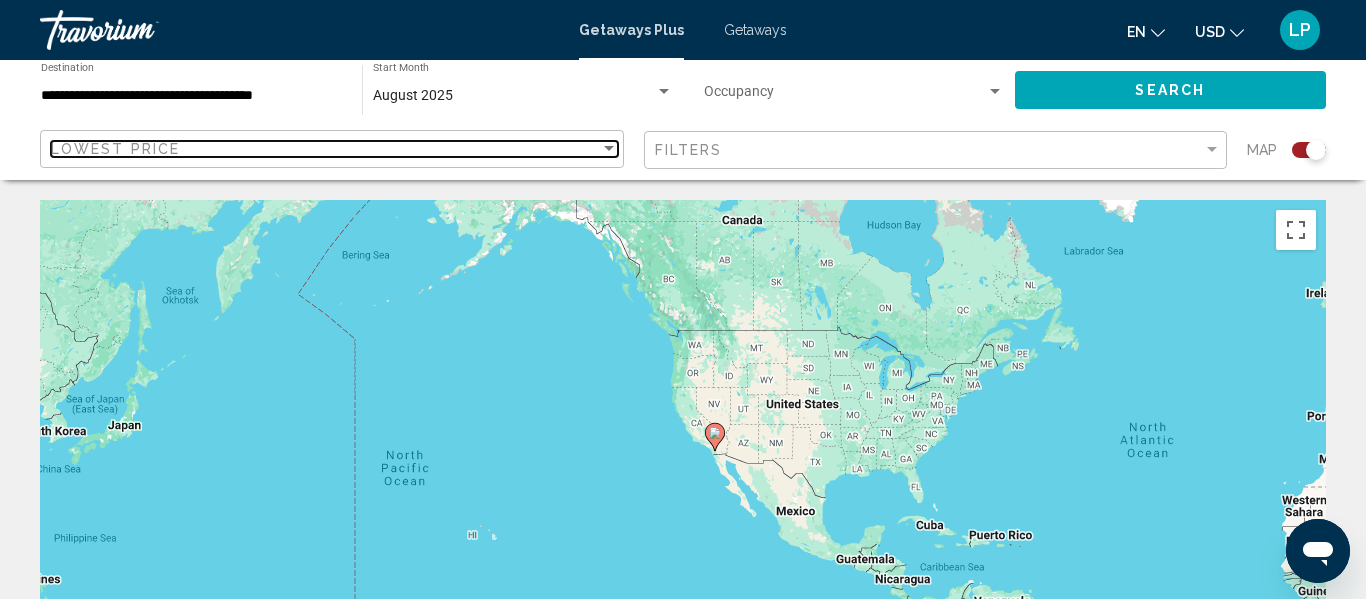 click on "Lowest Price" at bounding box center (325, 149) 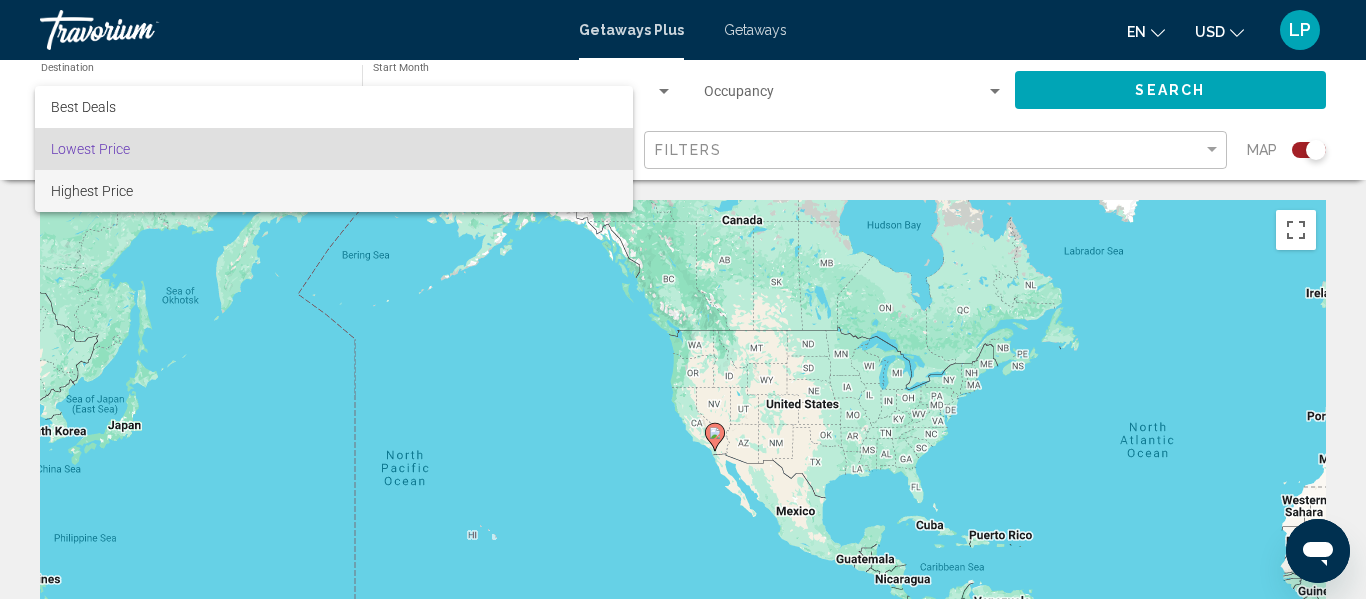 click on "Highest Price" at bounding box center [334, 191] 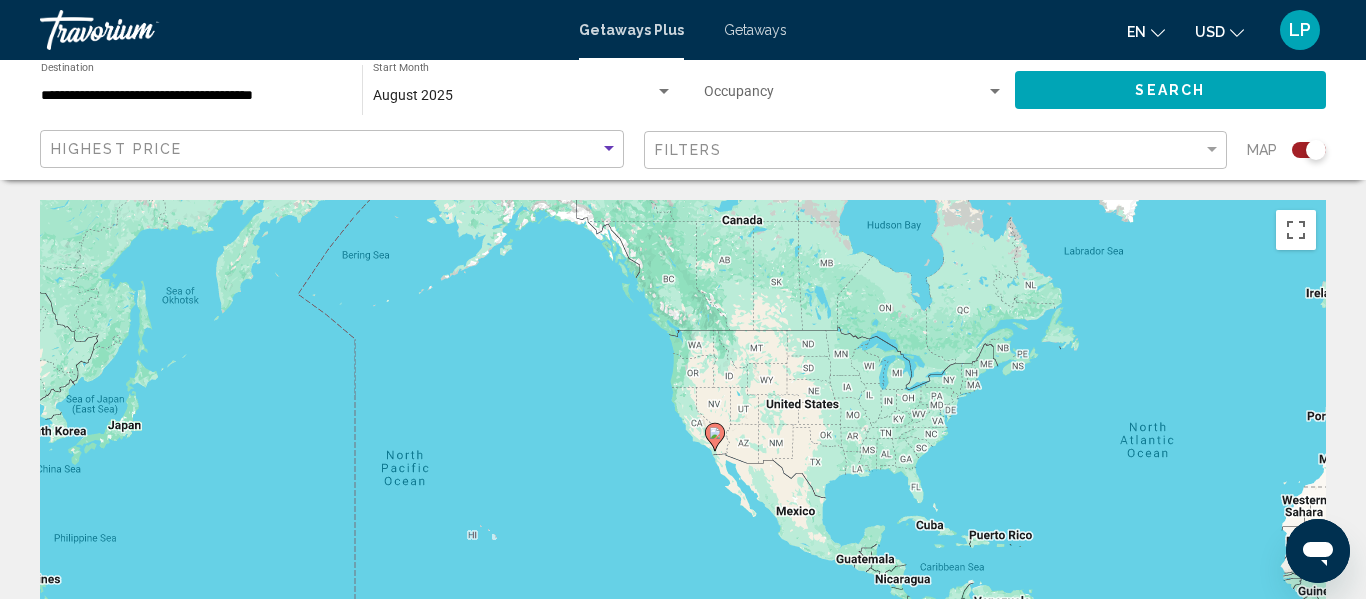 click on "Search" 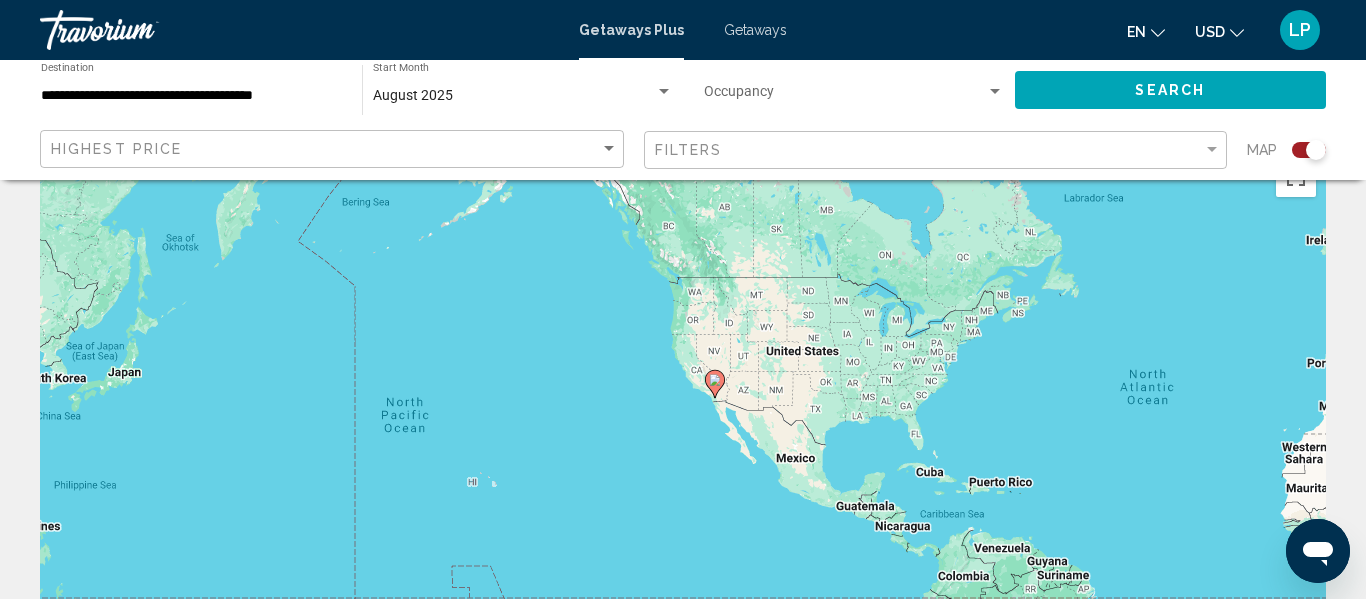 scroll, scrollTop: 0, scrollLeft: 0, axis: both 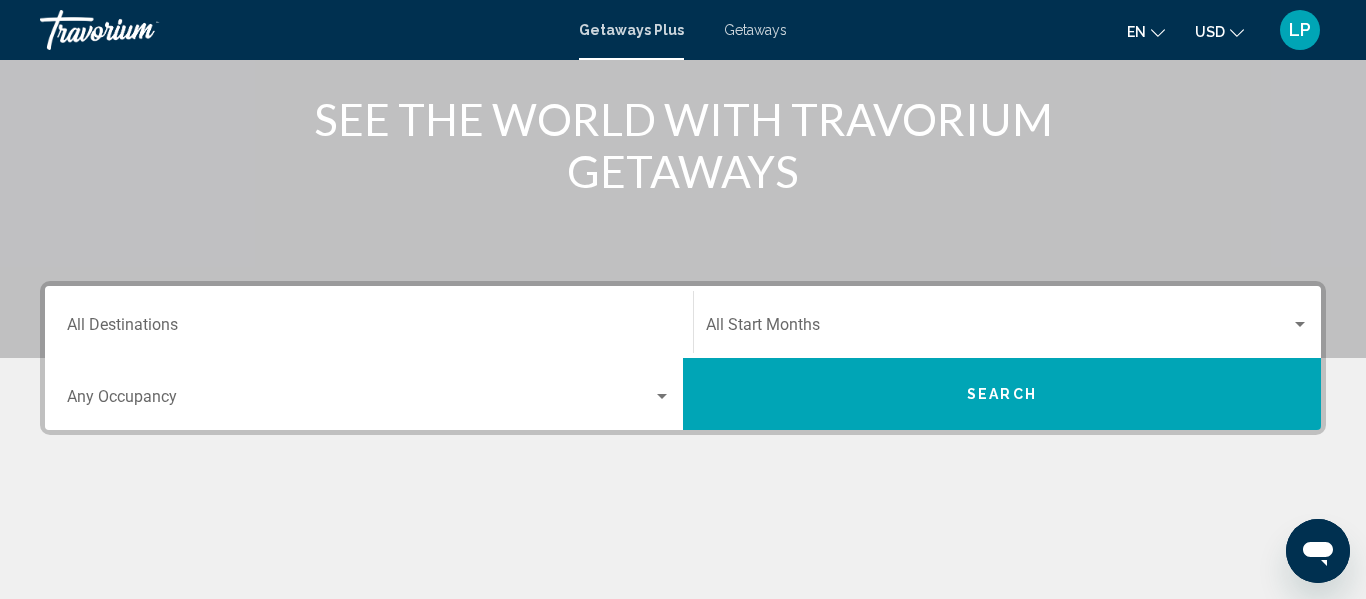 click on "Destination All Destinations" at bounding box center [369, 322] 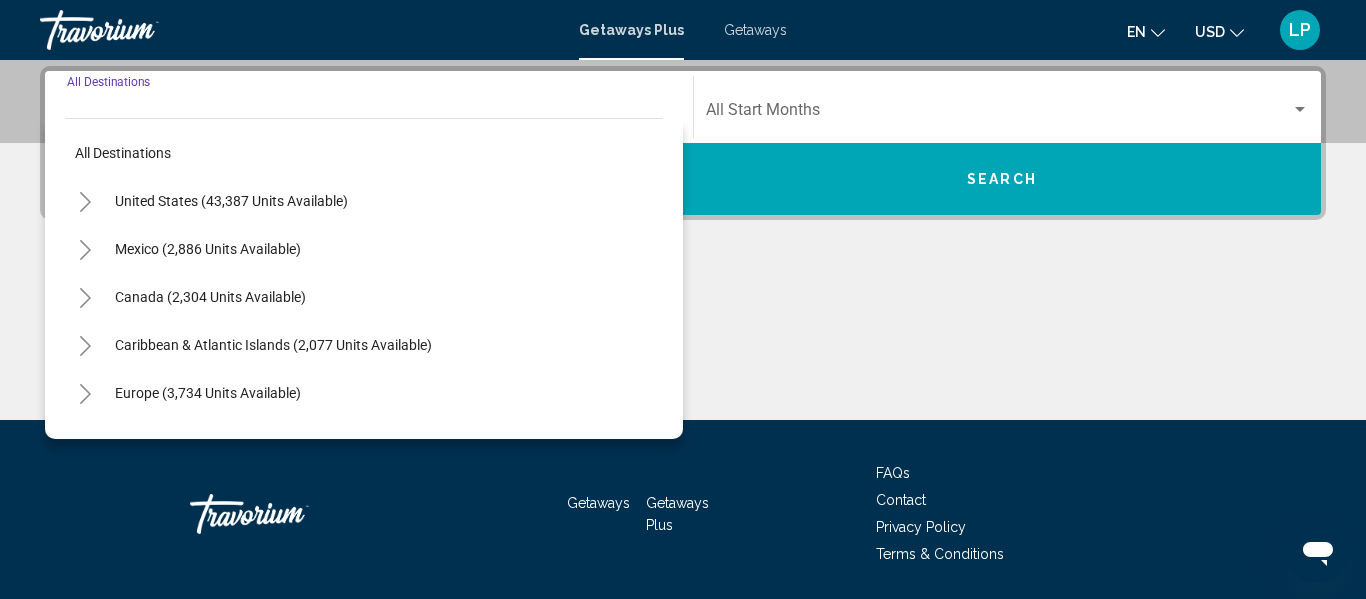 scroll, scrollTop: 458, scrollLeft: 0, axis: vertical 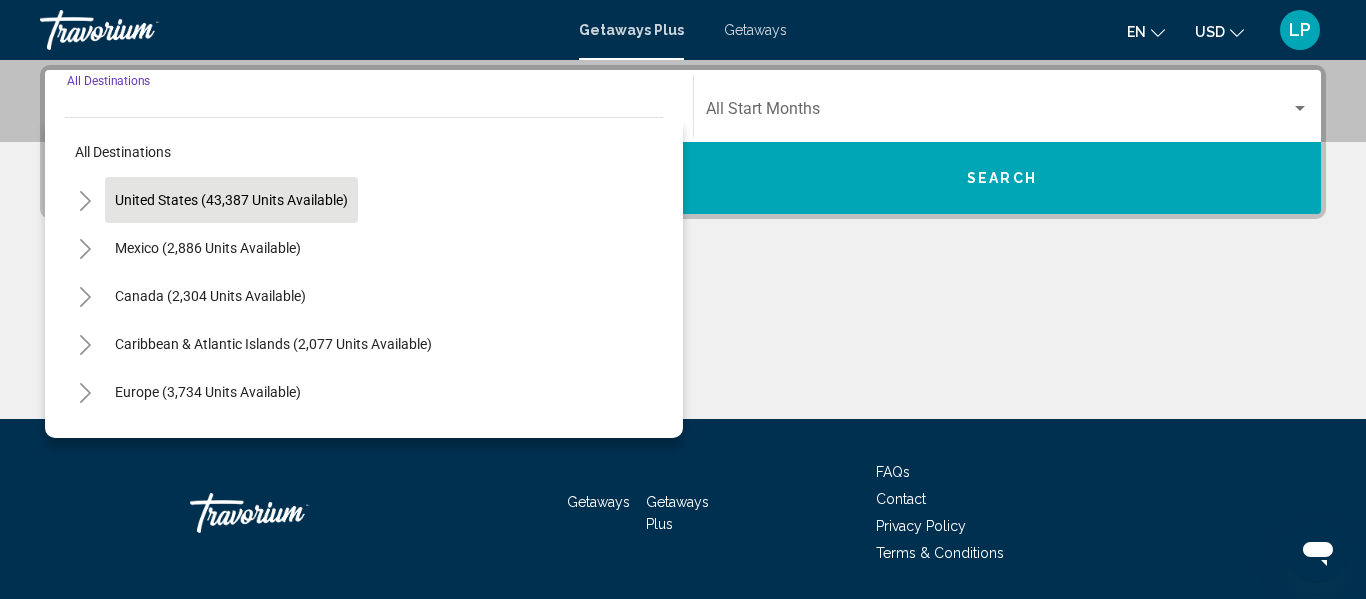 click on "United States (43,387 units available)" at bounding box center [208, 248] 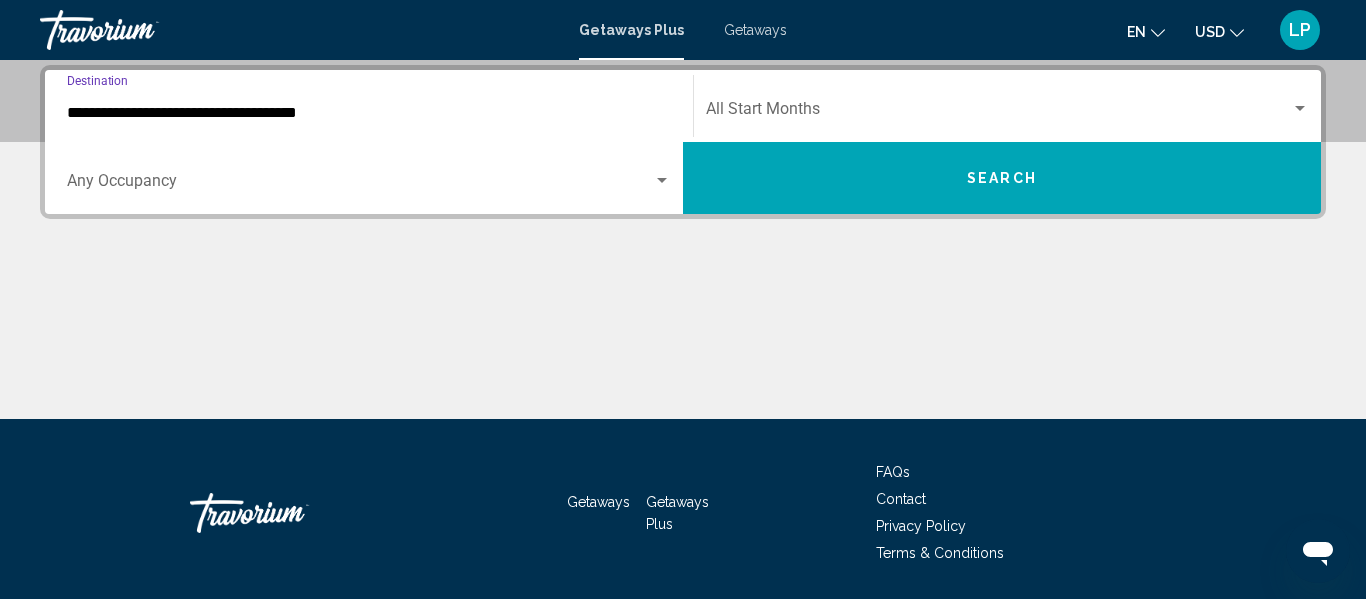 click on "Start Month All Start Months" 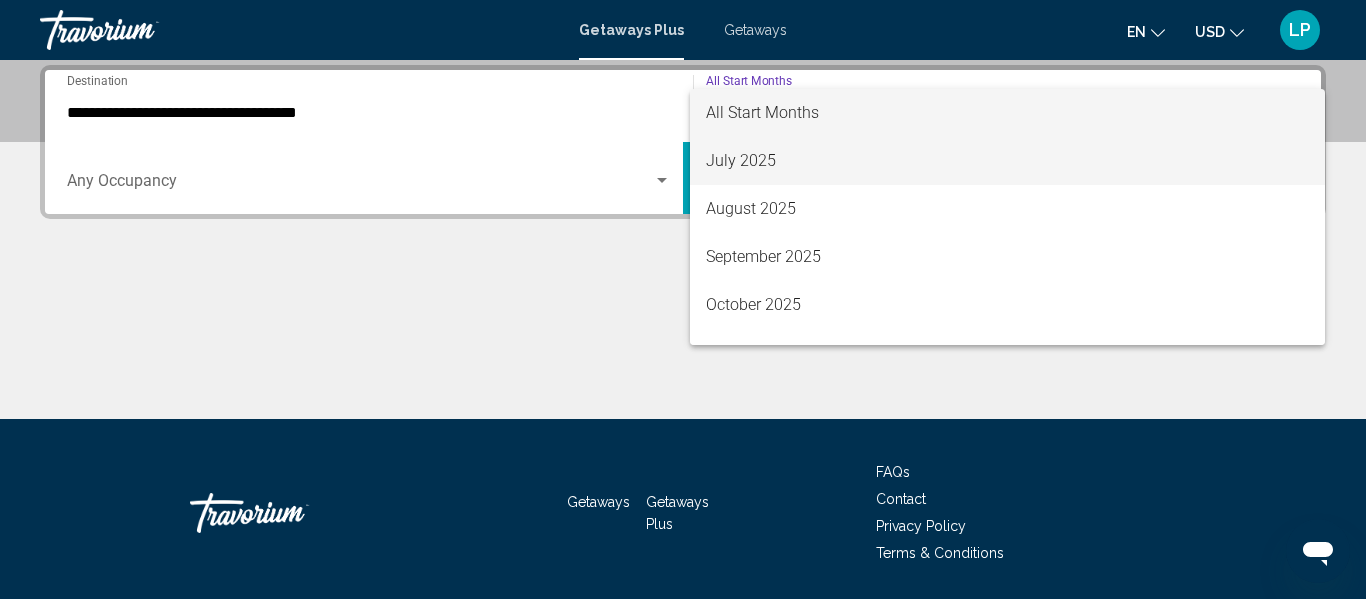 click on "July 2025" at bounding box center [1007, 161] 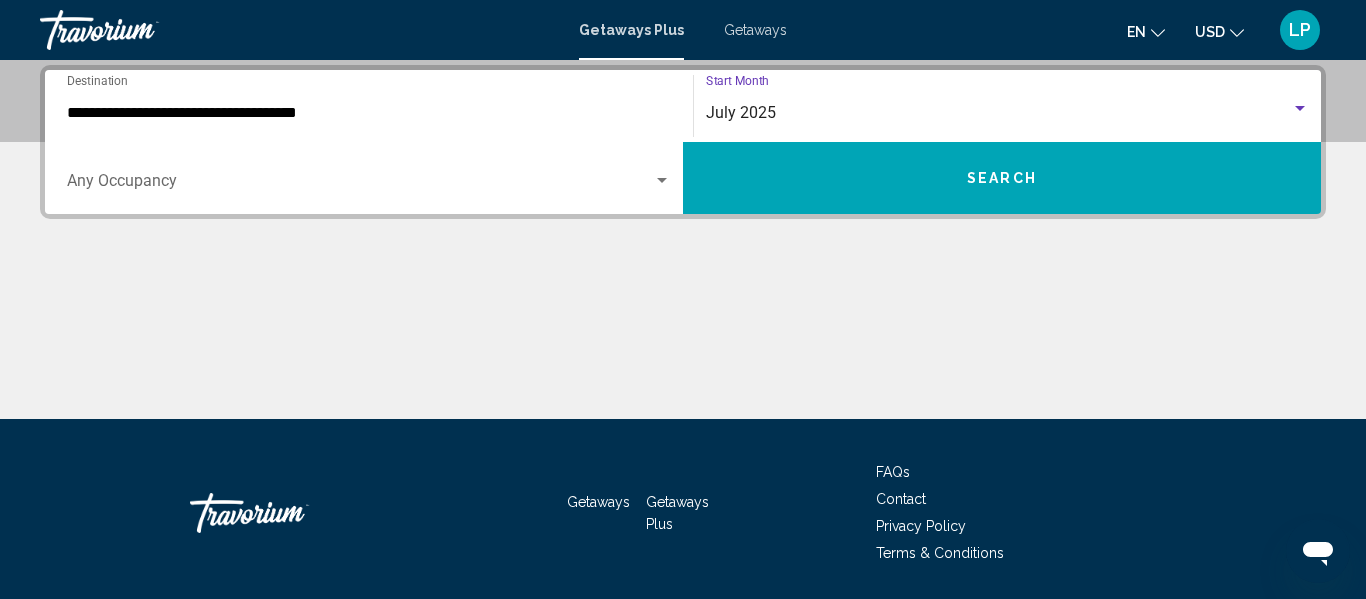 click on "Search" at bounding box center [1002, 178] 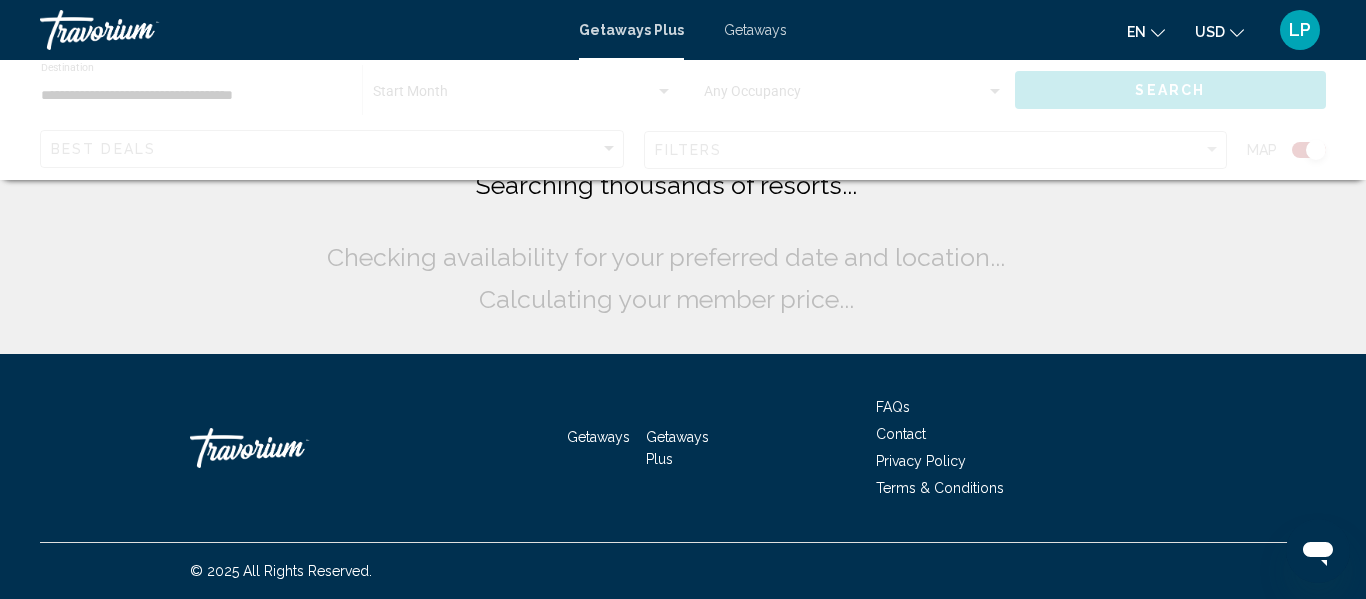 scroll, scrollTop: 0, scrollLeft: 0, axis: both 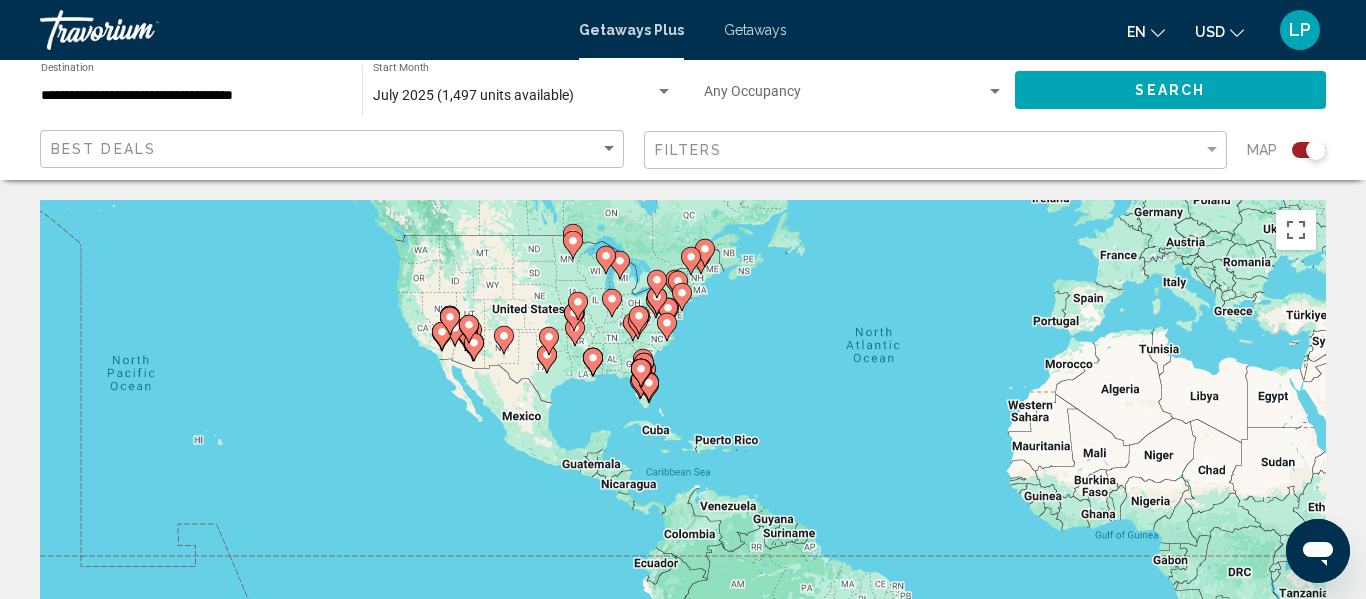 drag, startPoint x: 195, startPoint y: 440, endPoint x: 476, endPoint y: 323, distance: 304.3846 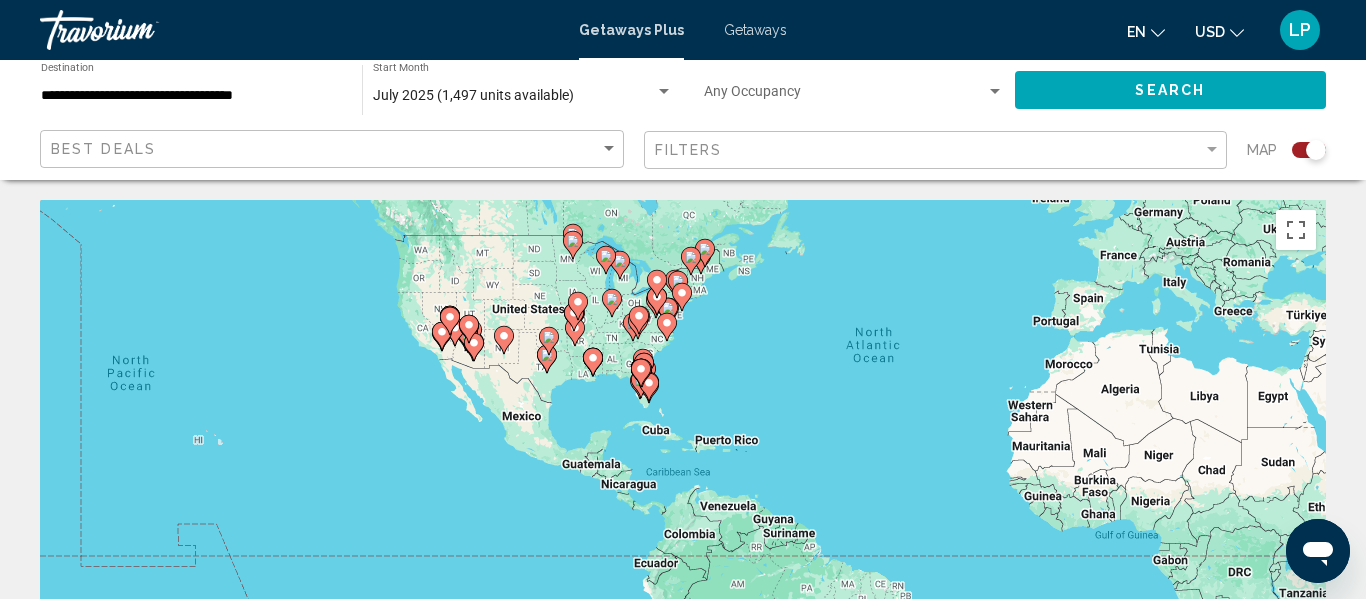 click at bounding box center [1577, 377] 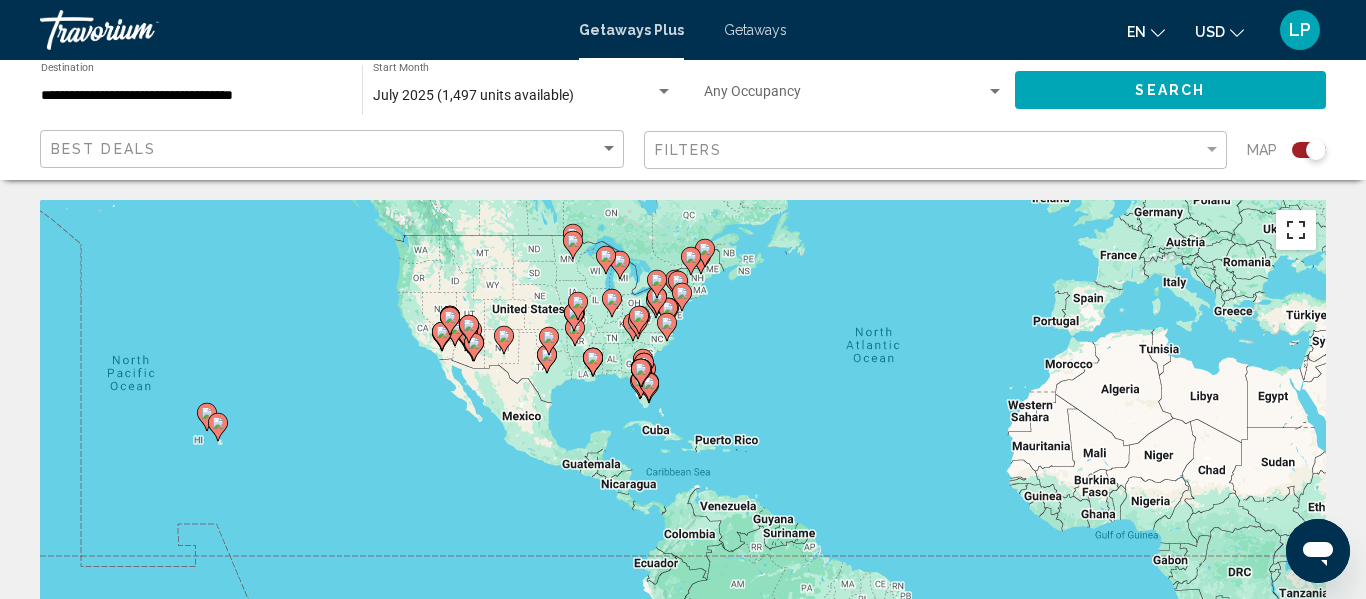 click at bounding box center (1296, 230) 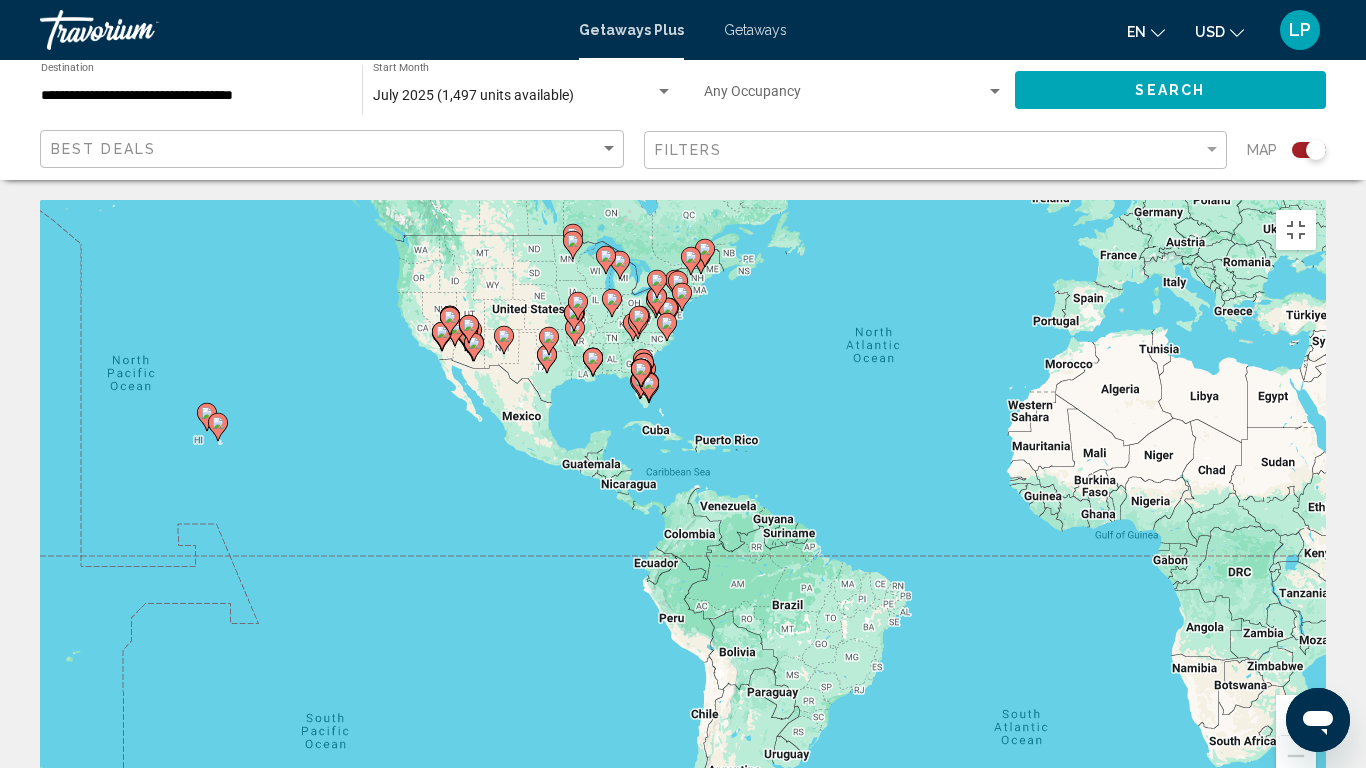 click on "To activate drag with keyboard, press Alt + Enter. Once in keyboard drag state, use the arrow keys to move the marker. To complete the drag, press the Enter key. To cancel, press Escape." at bounding box center [683, 500] 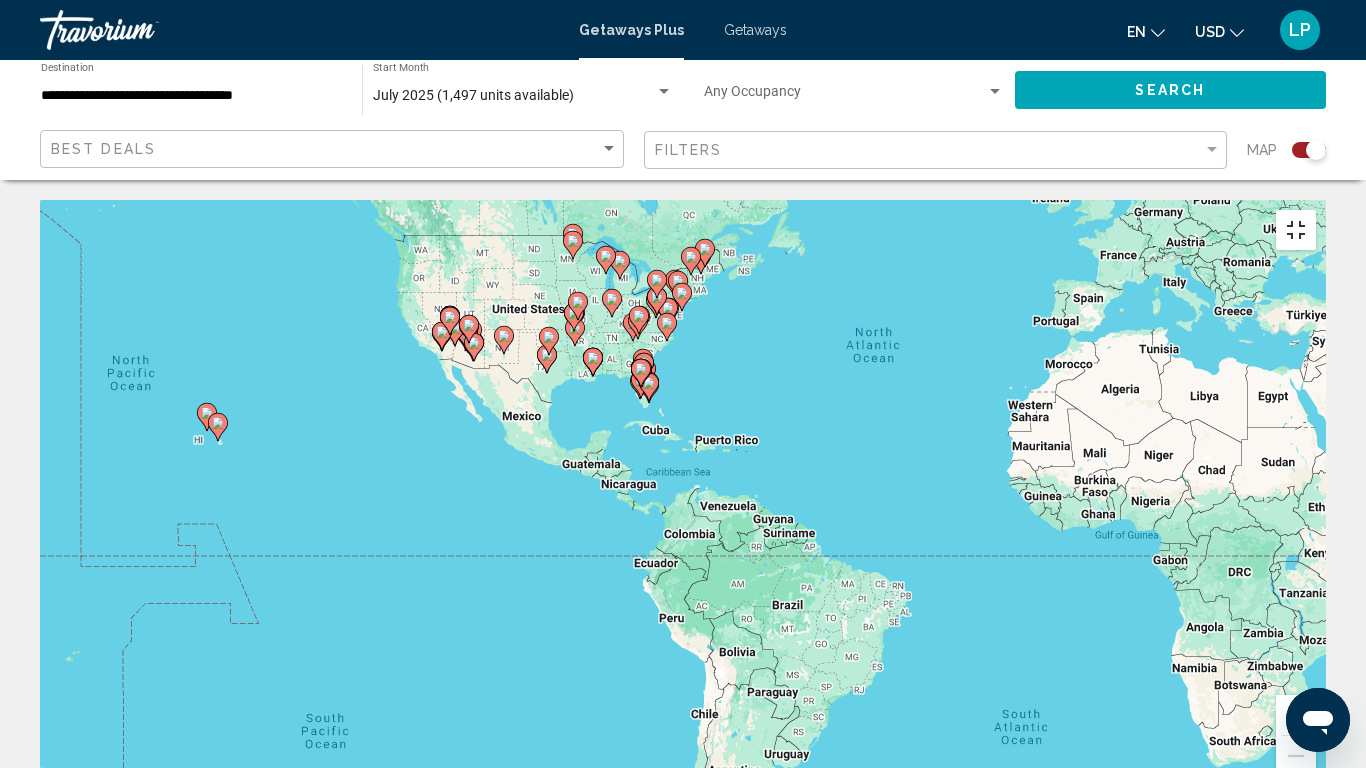 click at bounding box center (1296, 230) 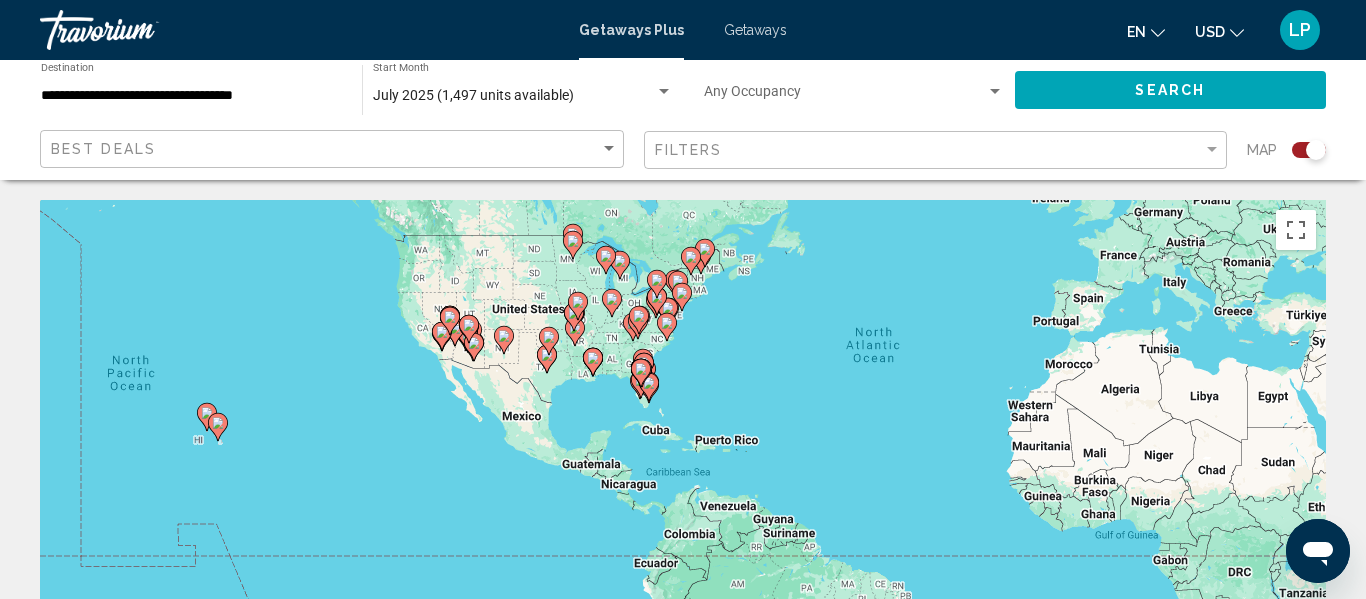 click on "To activate drag with keyboard, press Alt + Enter. Once in keyboard drag state, use the arrow keys to move the marker. To complete the drag, press the Enter key. To cancel, press Escape." at bounding box center [683, 500] 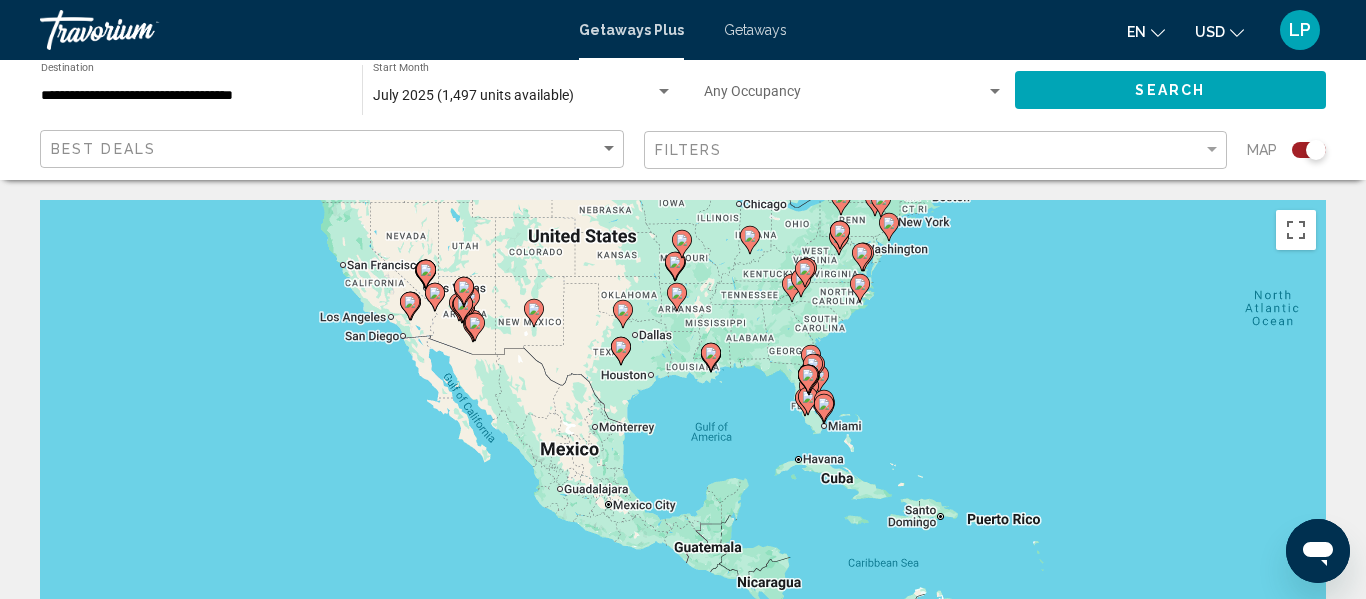 click on "To activate drag with keyboard, press Alt + Enter. Once in keyboard drag state, use the arrow keys to move the marker. To complete the drag, press the Enter key. To cancel, press Escape." at bounding box center (683, 500) 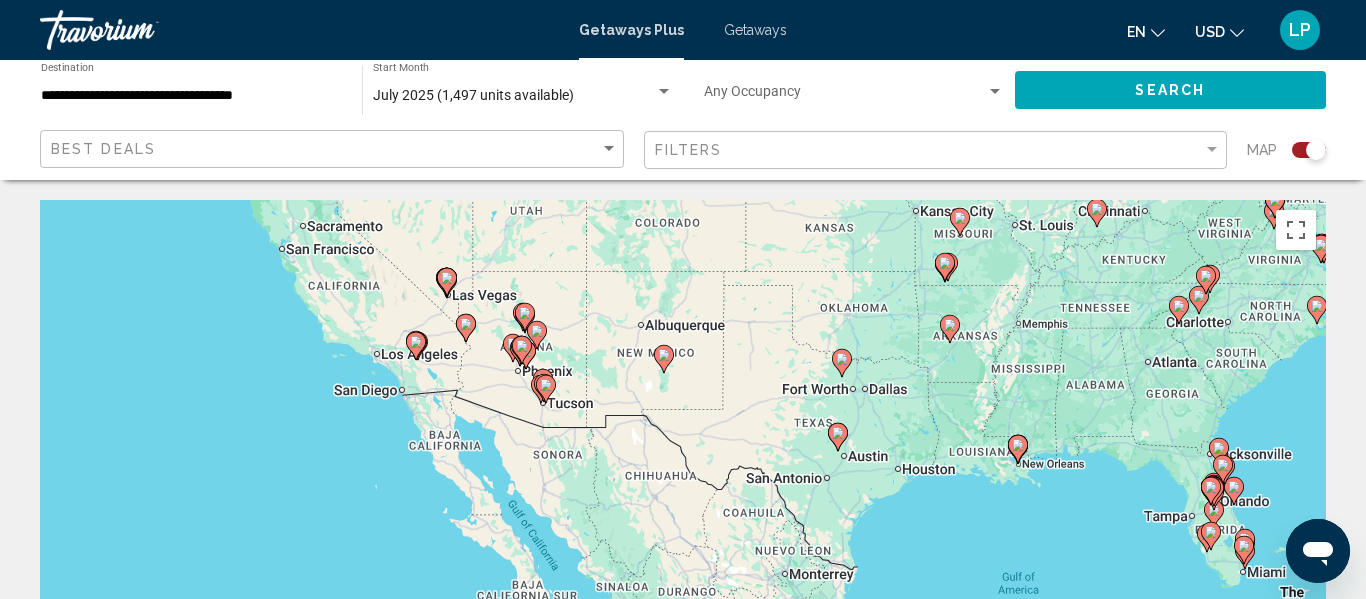 click 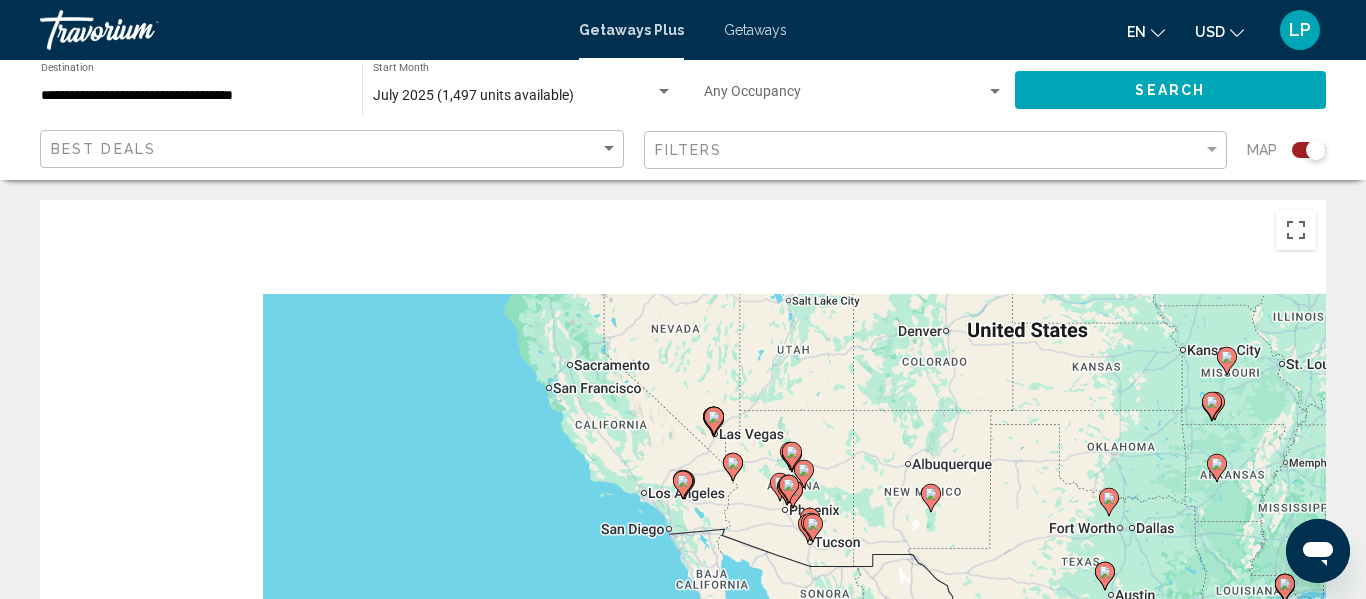 click on "To activate drag with keyboard, press Alt + Enter. Once in keyboard drag state, use the arrow keys to move the marker. To complete the drag, press the Enter key. To cancel, press Escape." at bounding box center [683, 500] 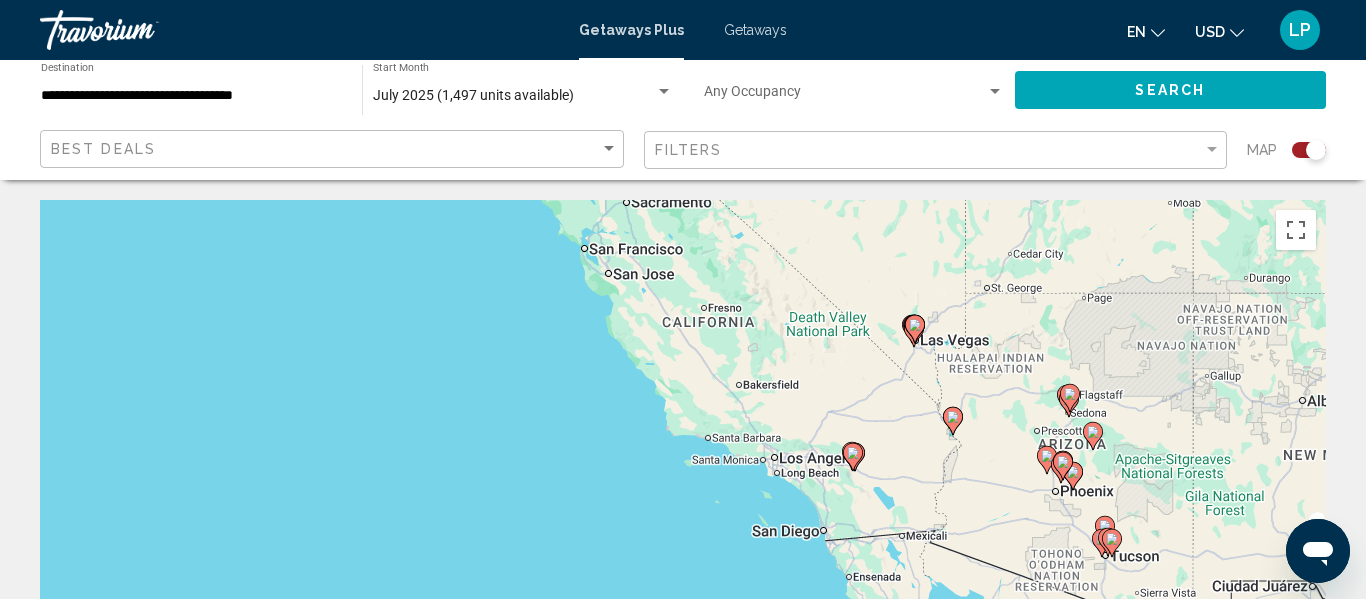 drag, startPoint x: 633, startPoint y: 526, endPoint x: 528, endPoint y: 316, distance: 234.78714 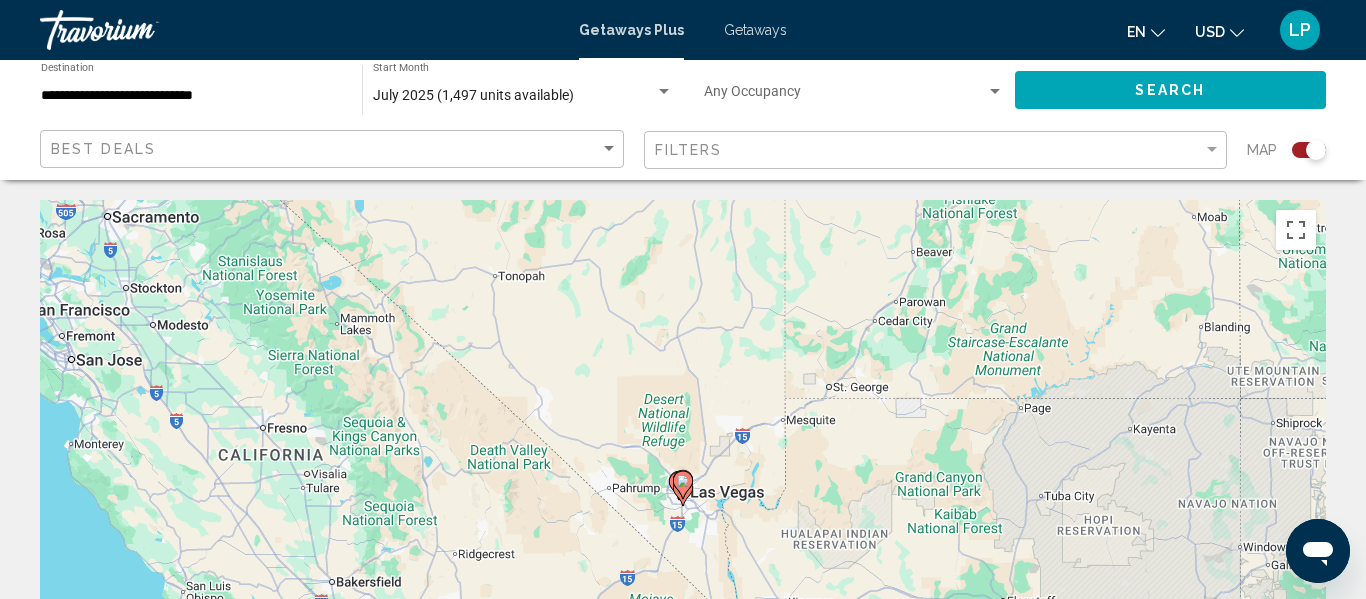 click 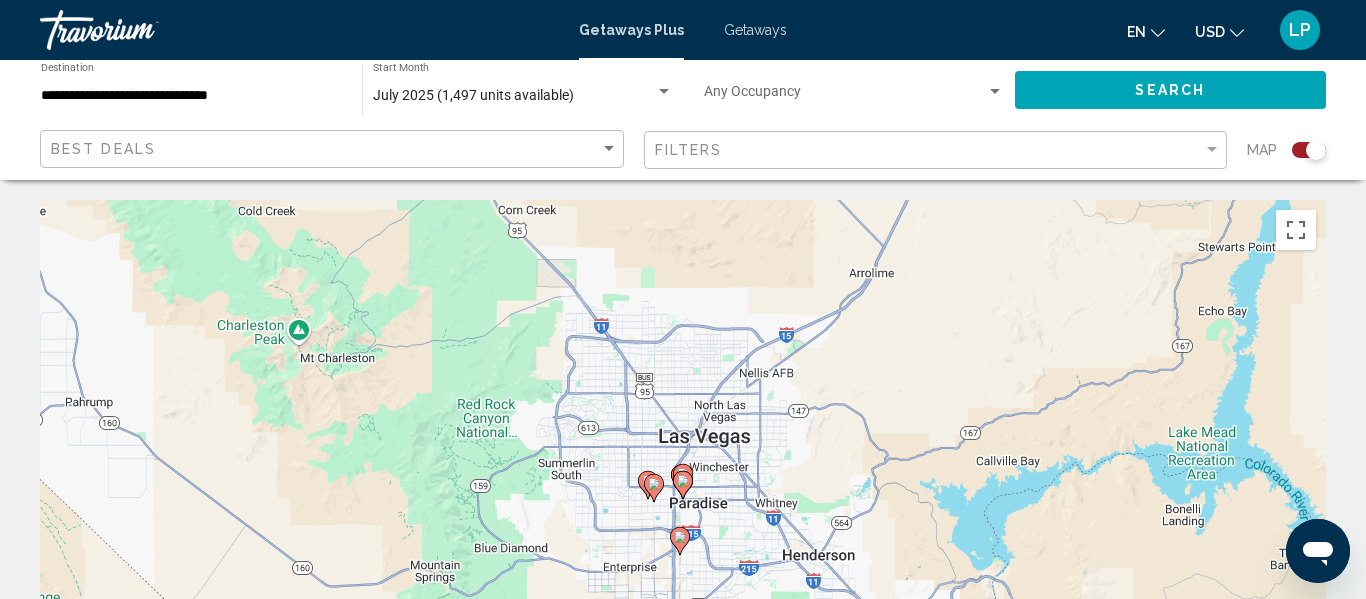 click 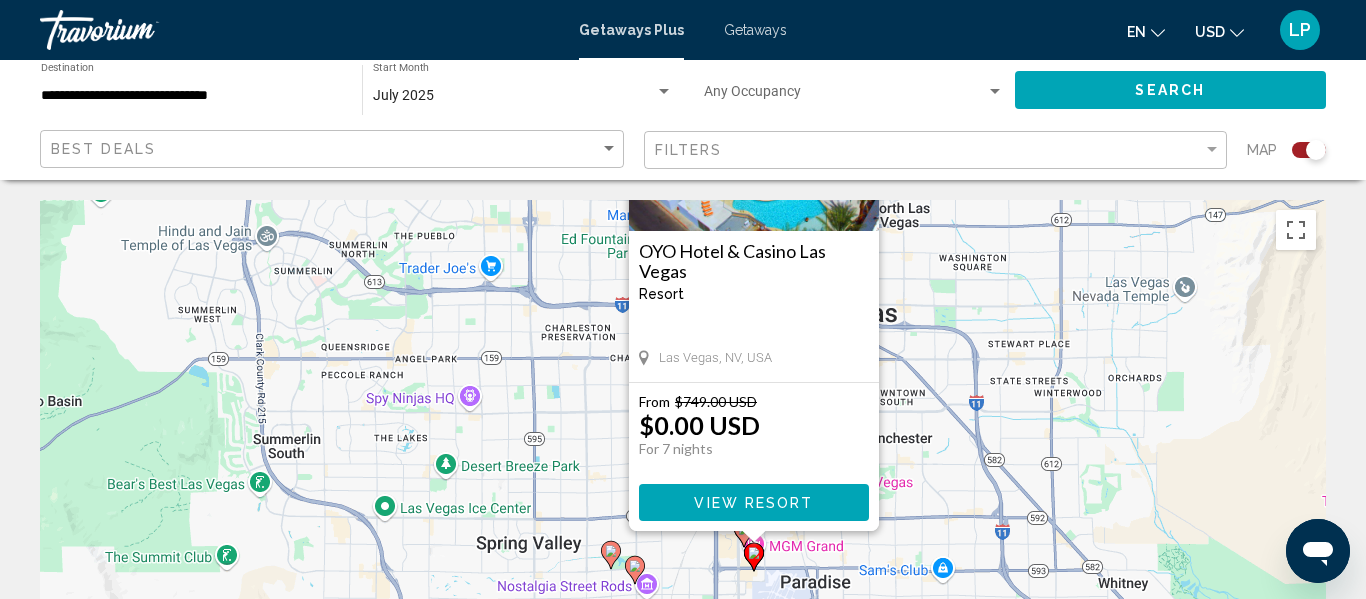 drag, startPoint x: 958, startPoint y: 413, endPoint x: 1029, endPoint y: 204, distance: 220.7306 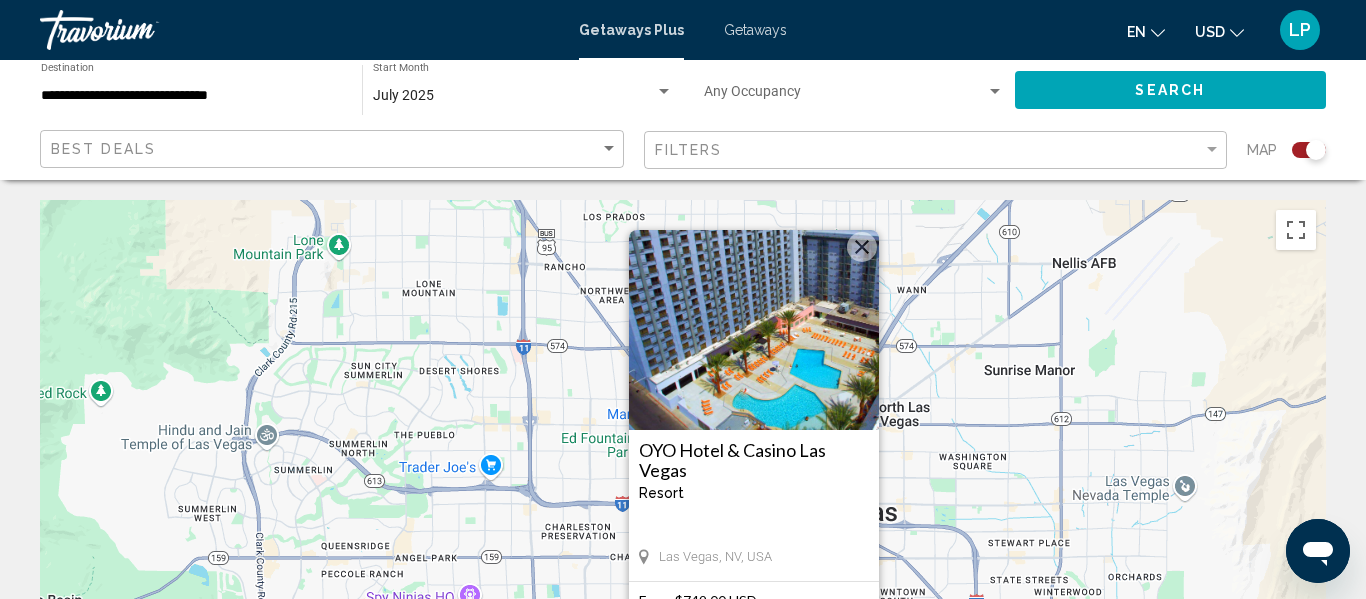 click at bounding box center [862, 247] 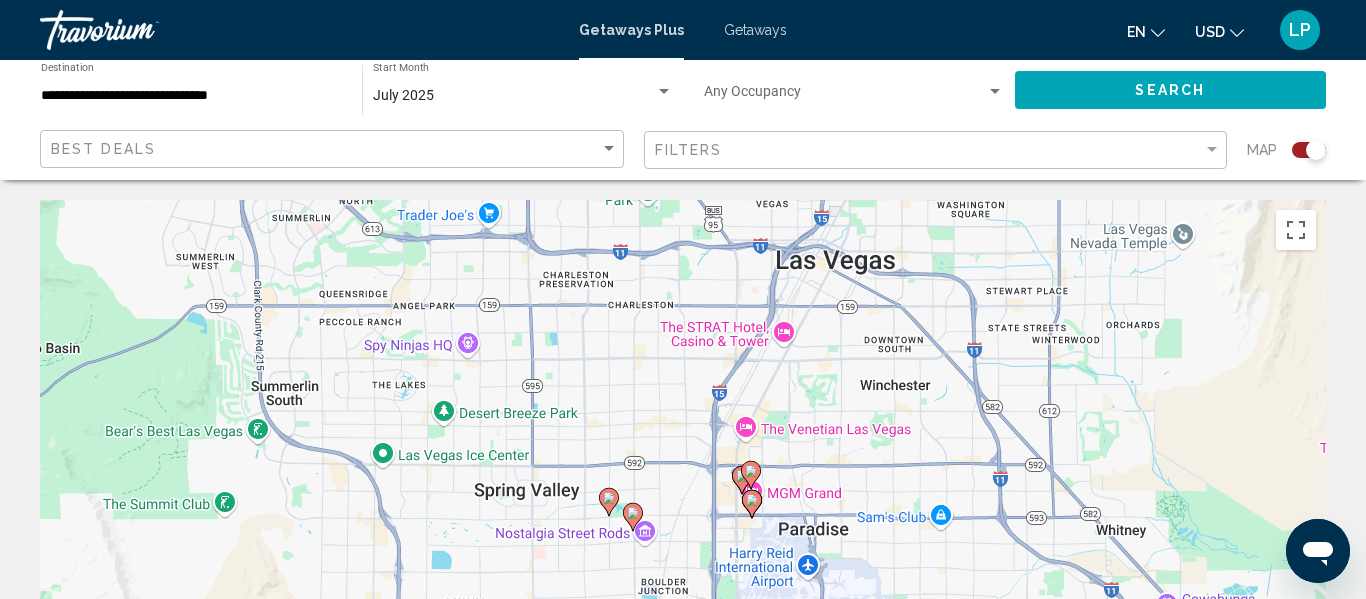drag, startPoint x: 973, startPoint y: 557, endPoint x: 970, endPoint y: 298, distance: 259.01736 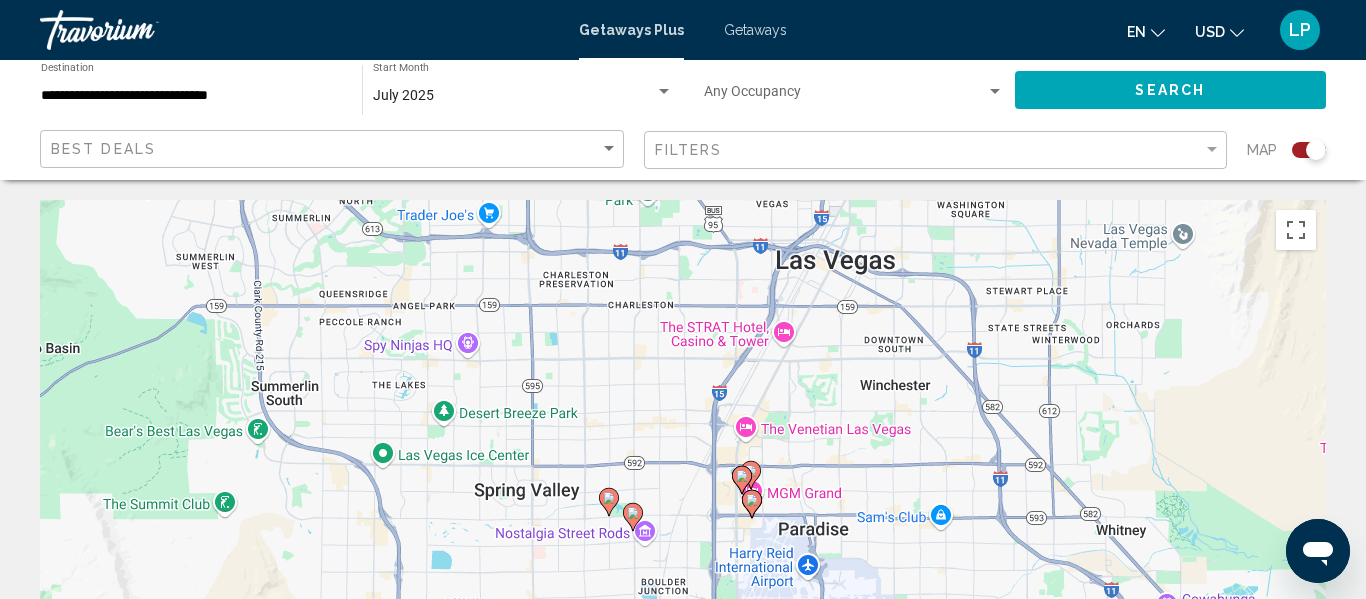 click 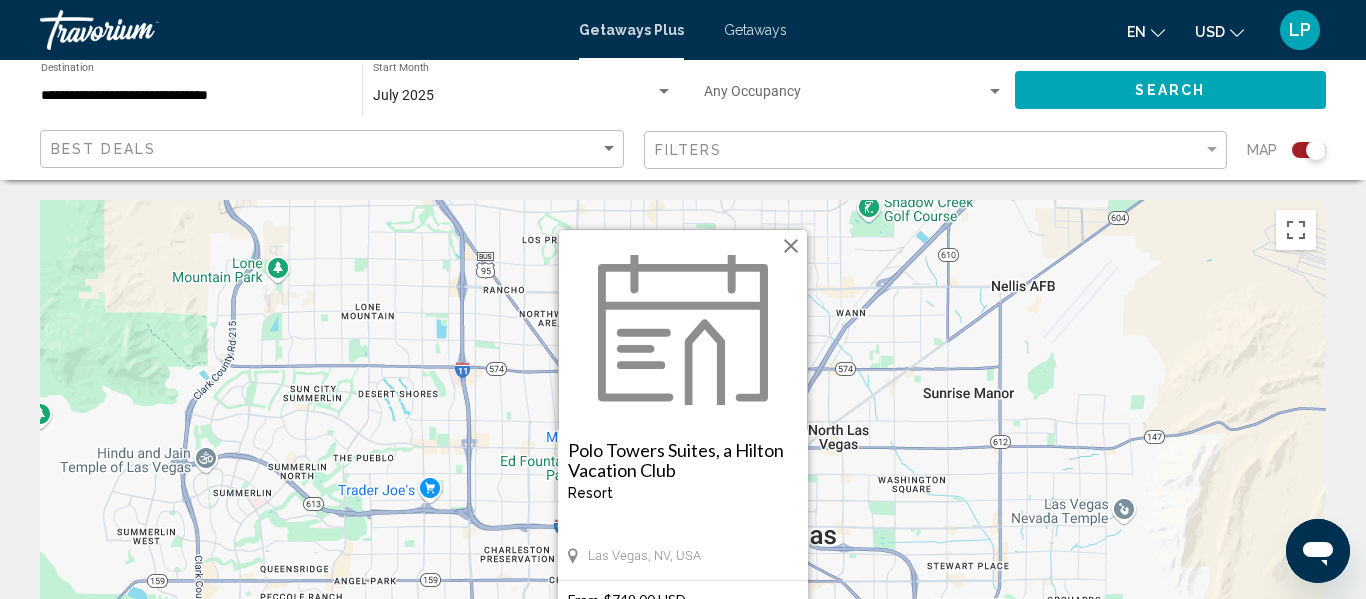 click at bounding box center (791, 246) 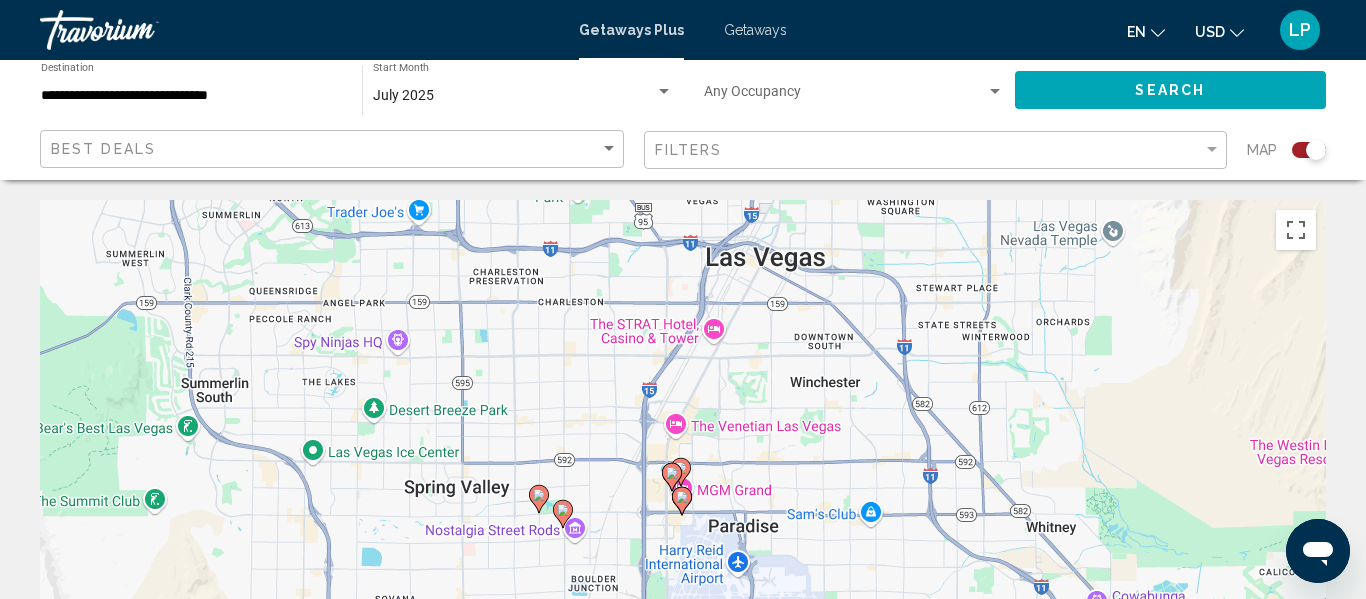 drag, startPoint x: 835, startPoint y: 567, endPoint x: 822, endPoint y: 276, distance: 291.29022 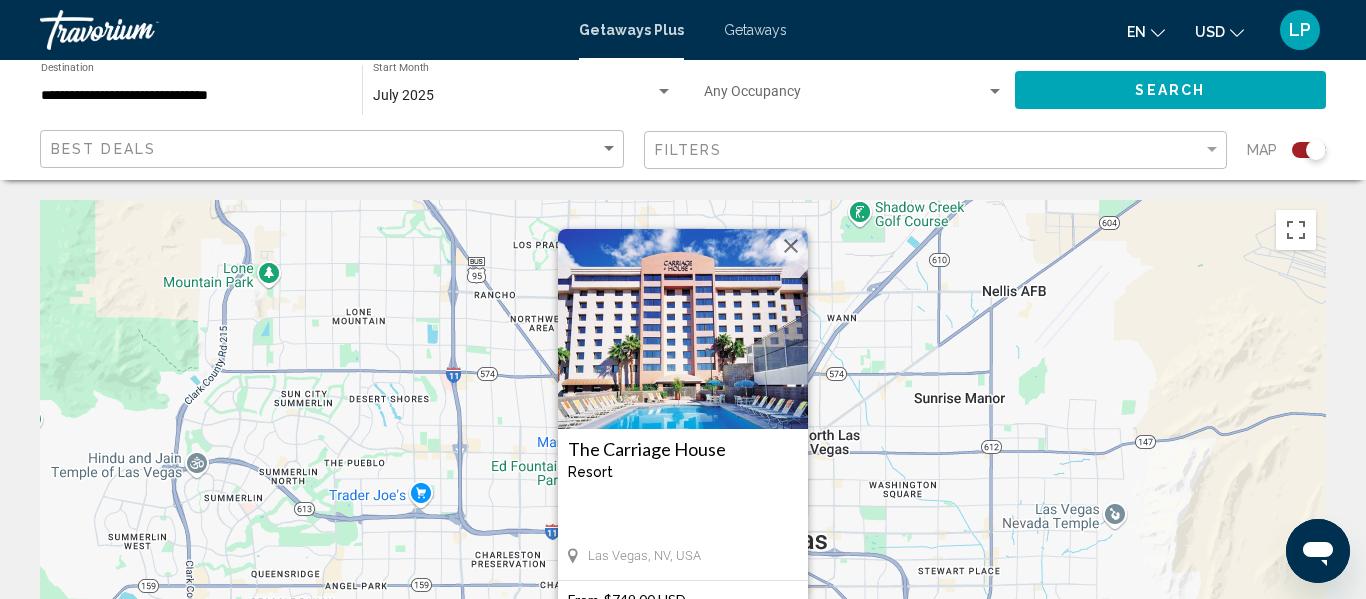 click at bounding box center [791, 246] 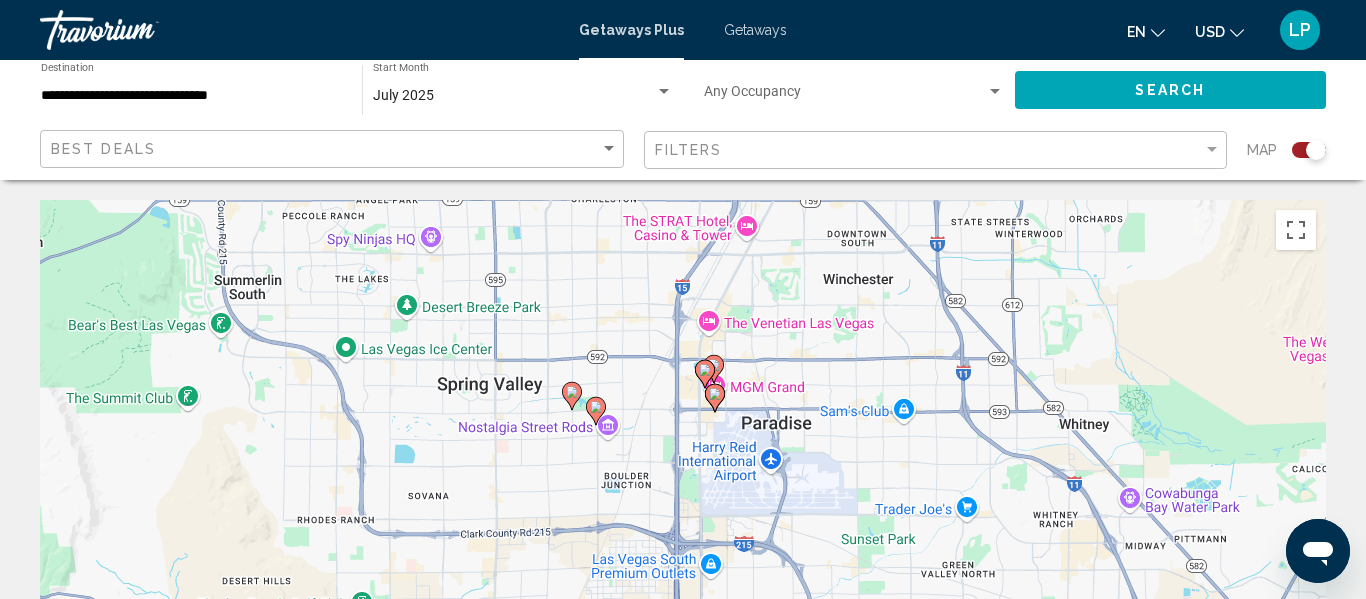 drag, startPoint x: 791, startPoint y: 558, endPoint x: 822, endPoint y: 169, distance: 390.23328 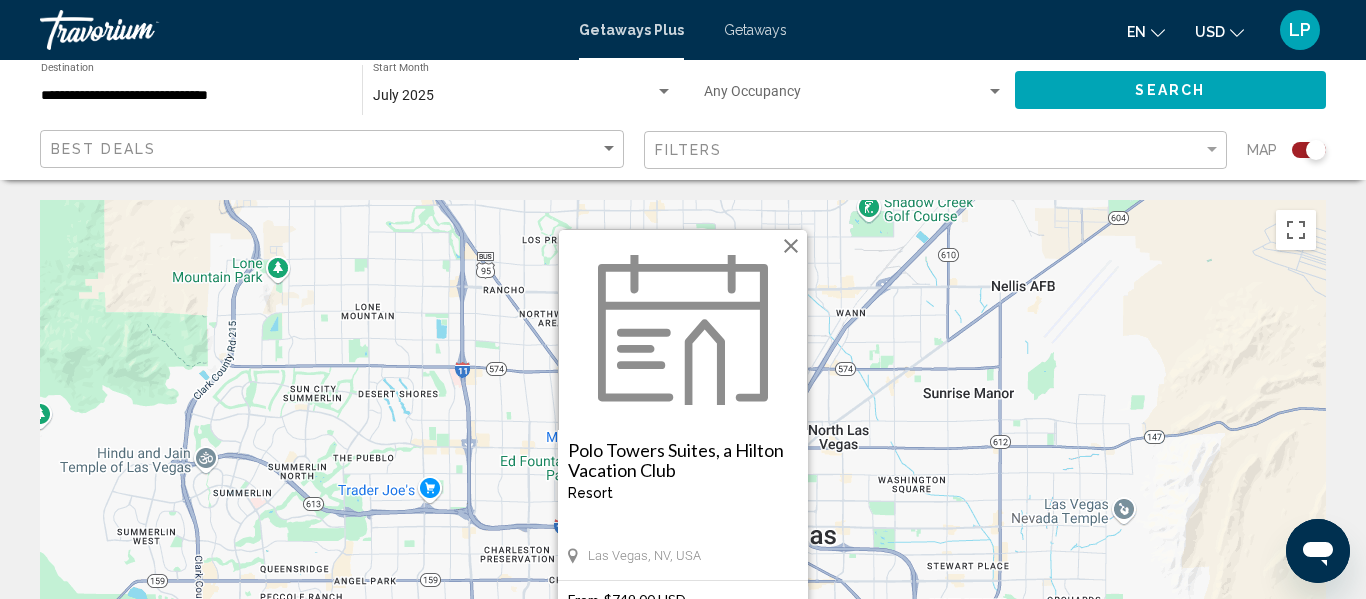 drag, startPoint x: 710, startPoint y: 515, endPoint x: 712, endPoint y: 470, distance: 45.044422 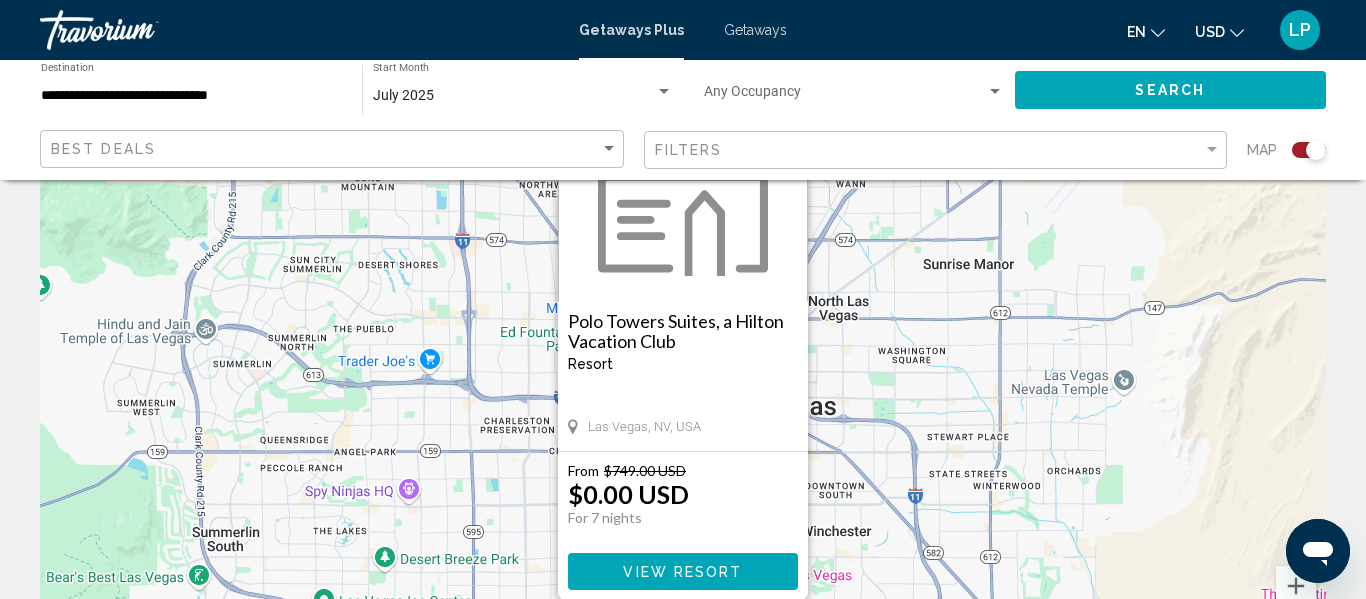 scroll, scrollTop: 117, scrollLeft: 0, axis: vertical 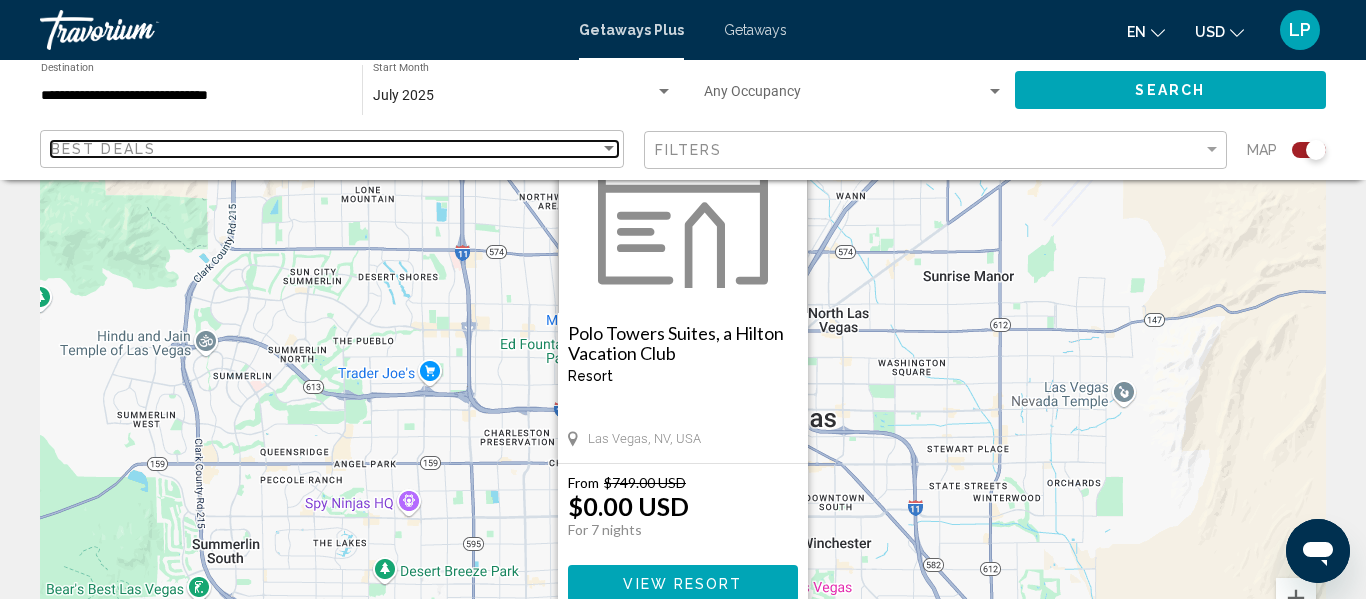 click at bounding box center (609, 149) 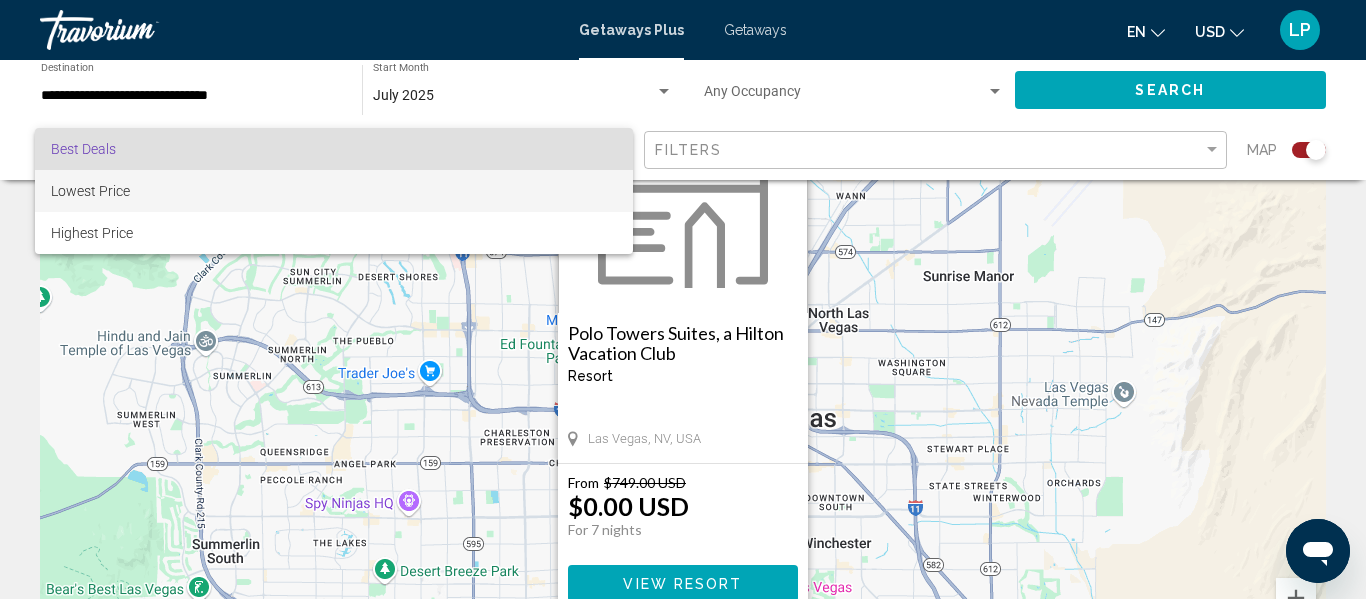 click on "Lowest Price" at bounding box center (334, 191) 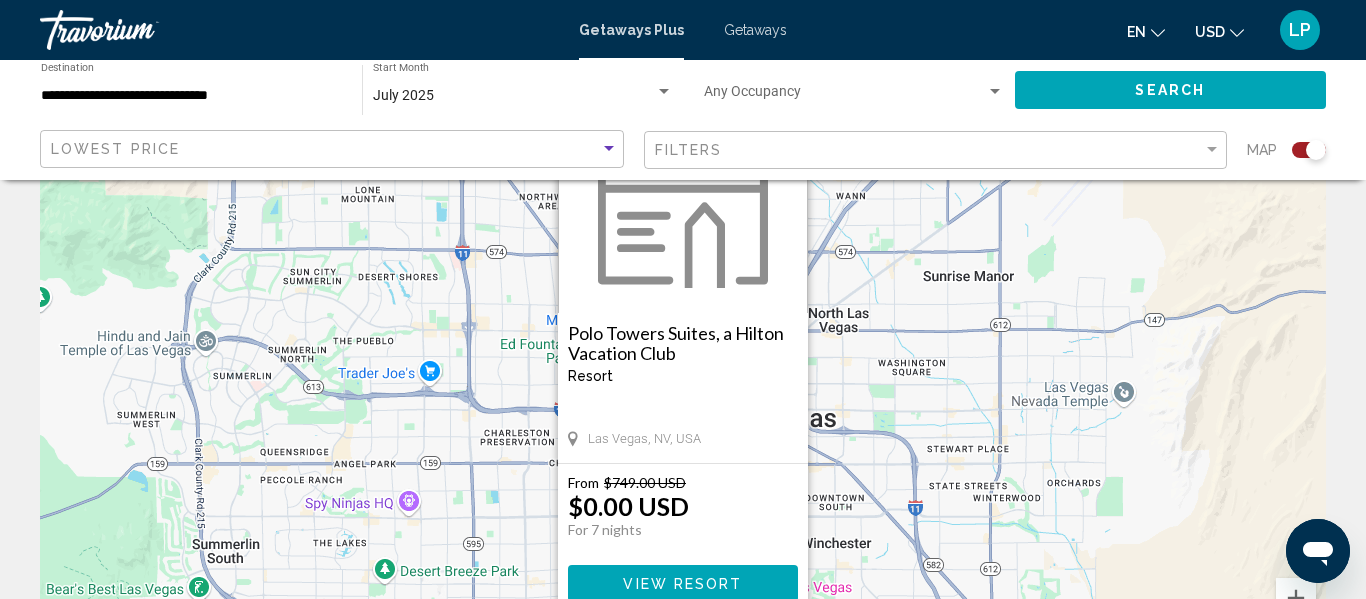 click on "Search" 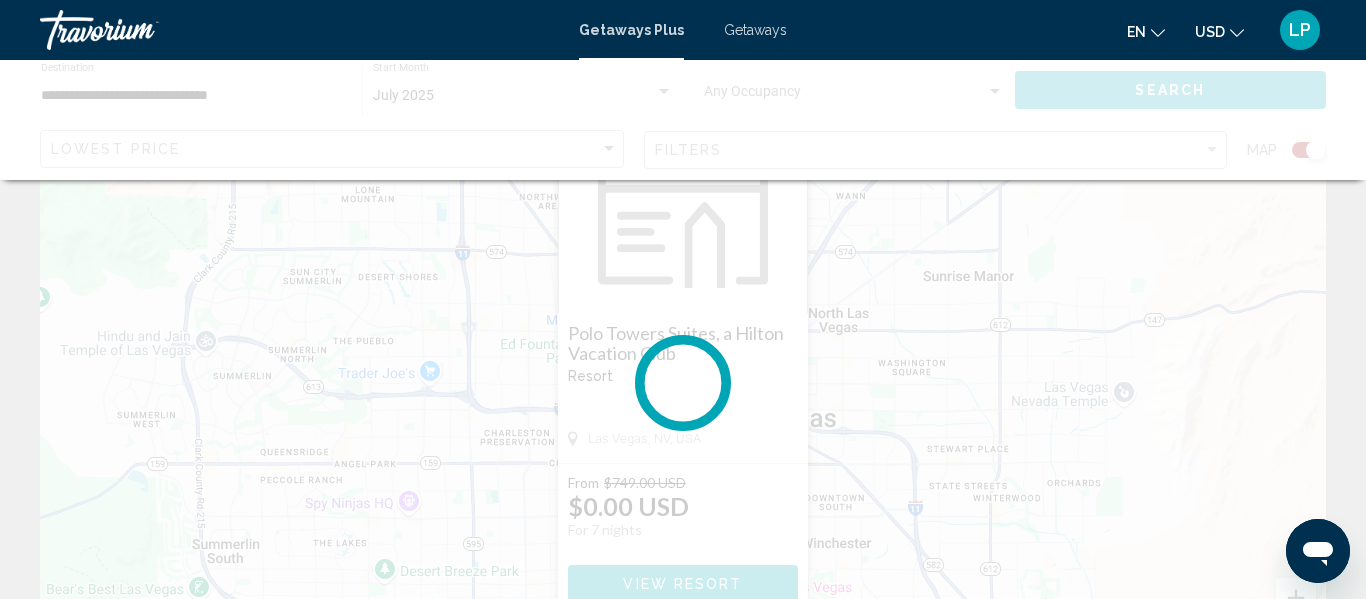 scroll, scrollTop: 0, scrollLeft: 0, axis: both 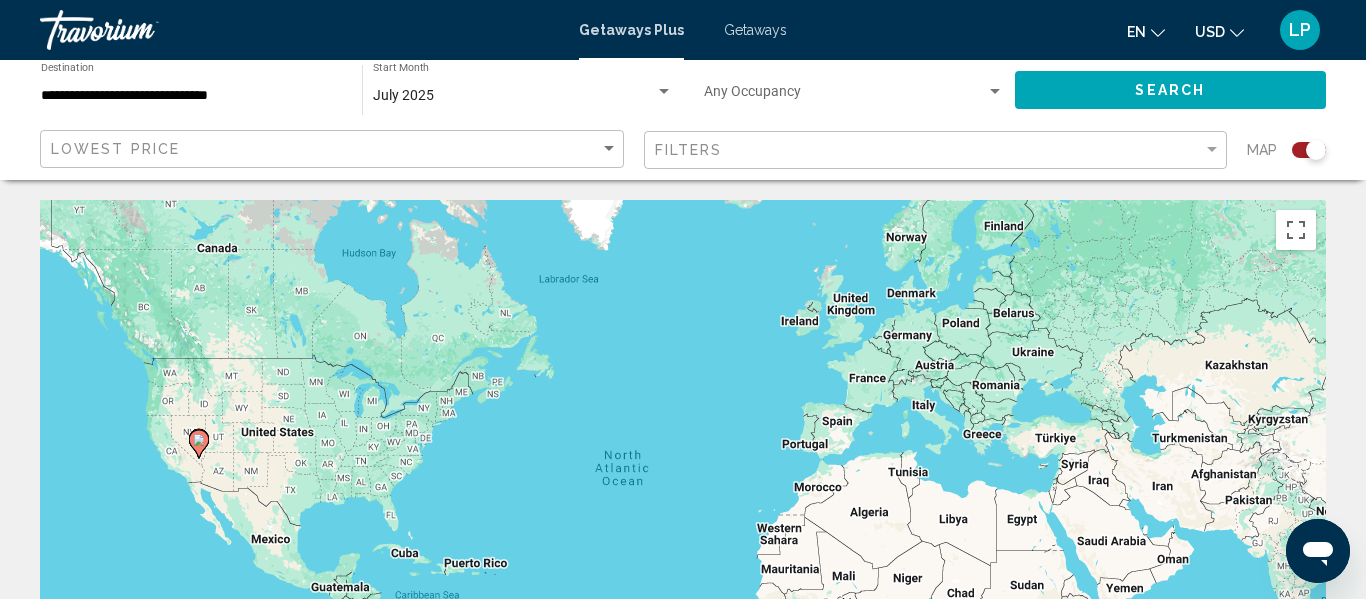 click on "To activate drag with keyboard, press Alt + Enter. Once in keyboard drag state, use the arrow keys to move the marker. To complete the drag, press the Enter key. To cancel, press Escape." at bounding box center [683, 500] 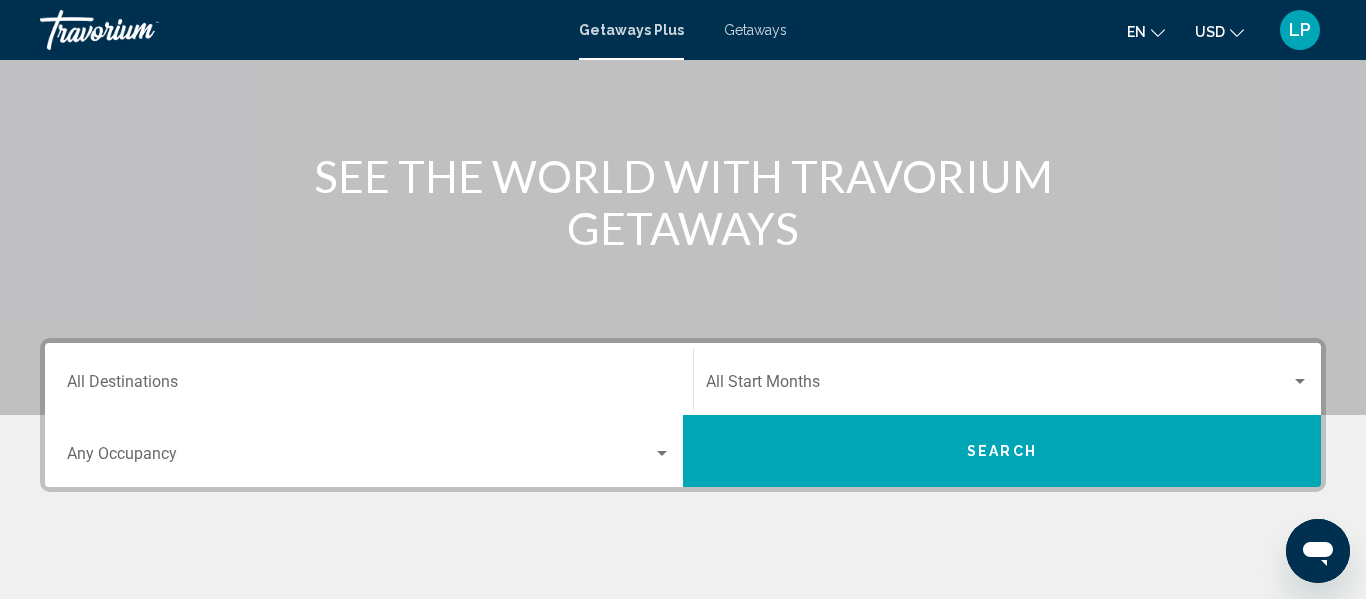 scroll, scrollTop: 190, scrollLeft: 0, axis: vertical 